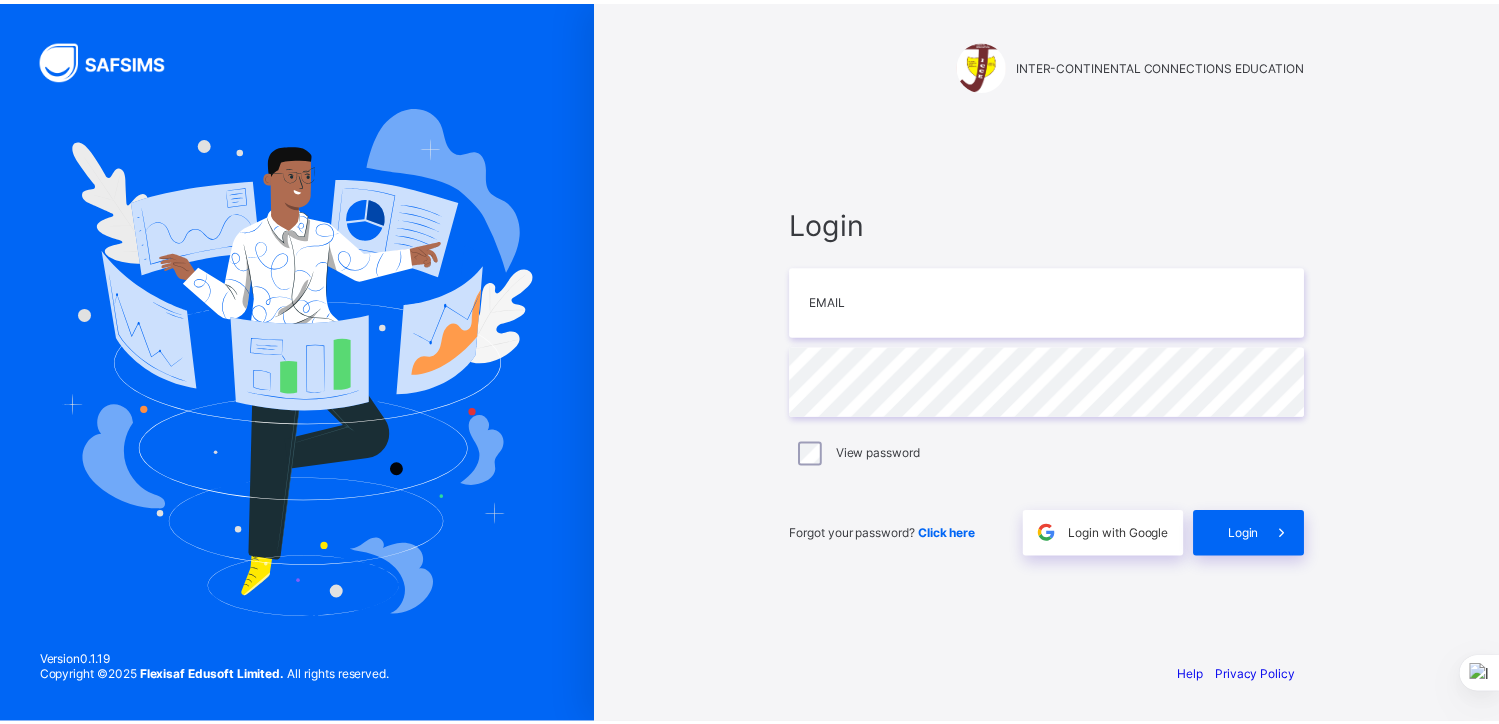 scroll, scrollTop: 0, scrollLeft: 0, axis: both 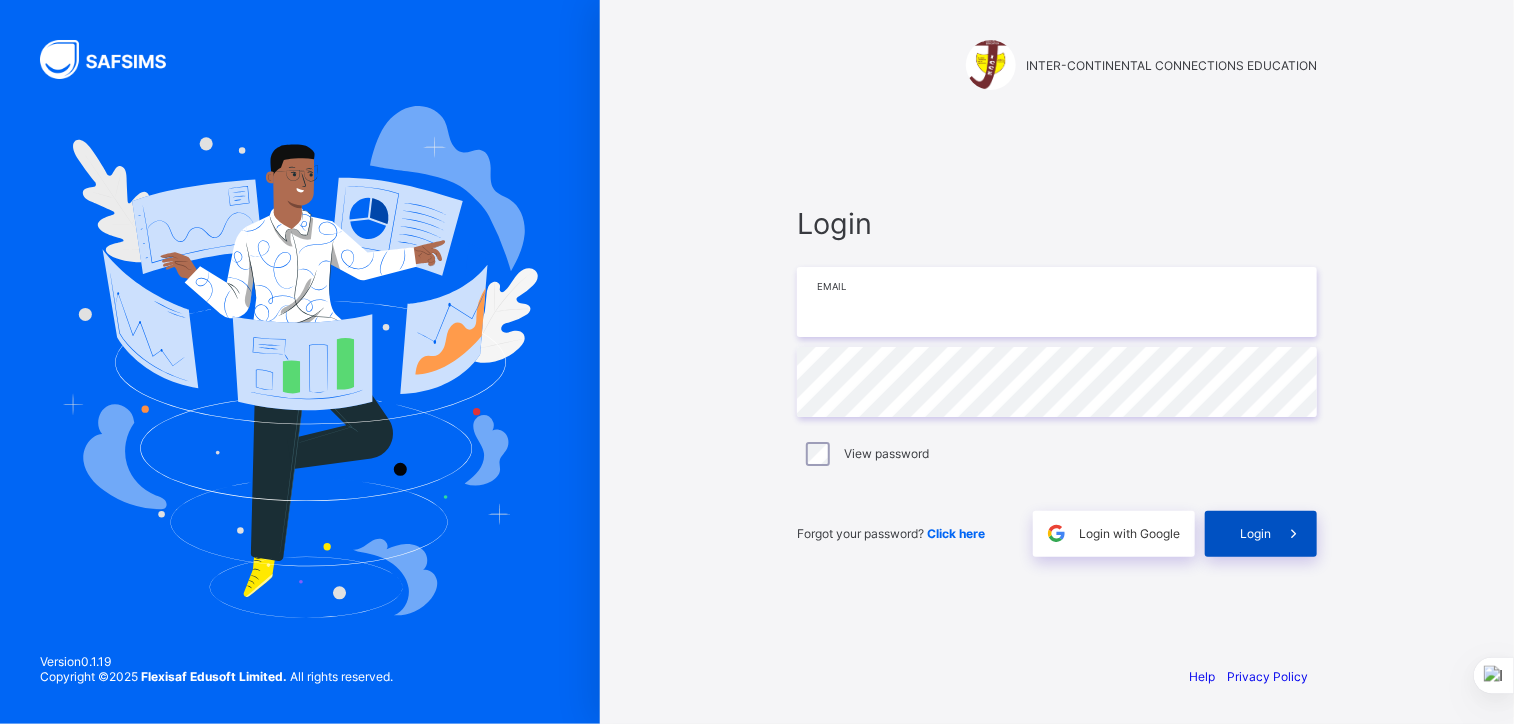 type on "**********" 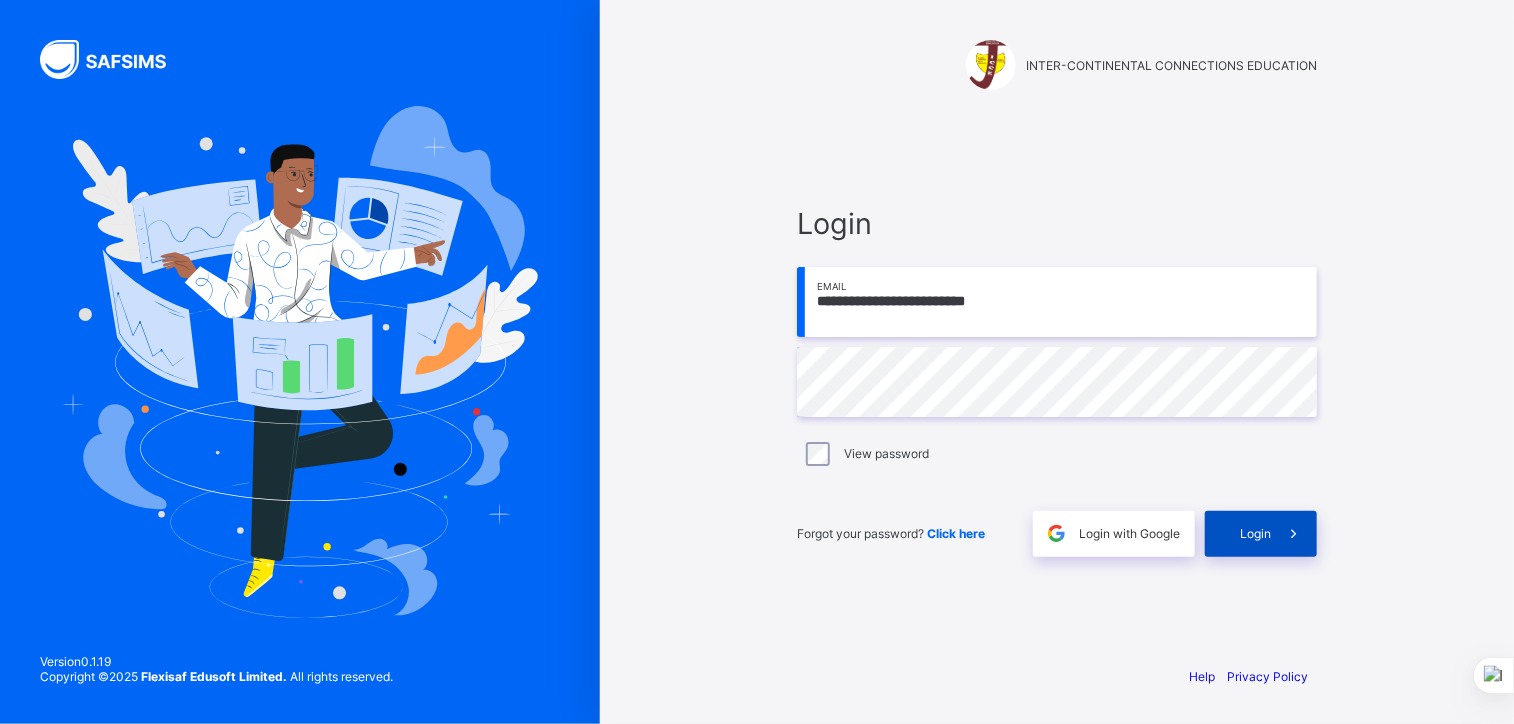click on "Login" at bounding box center (1255, 533) 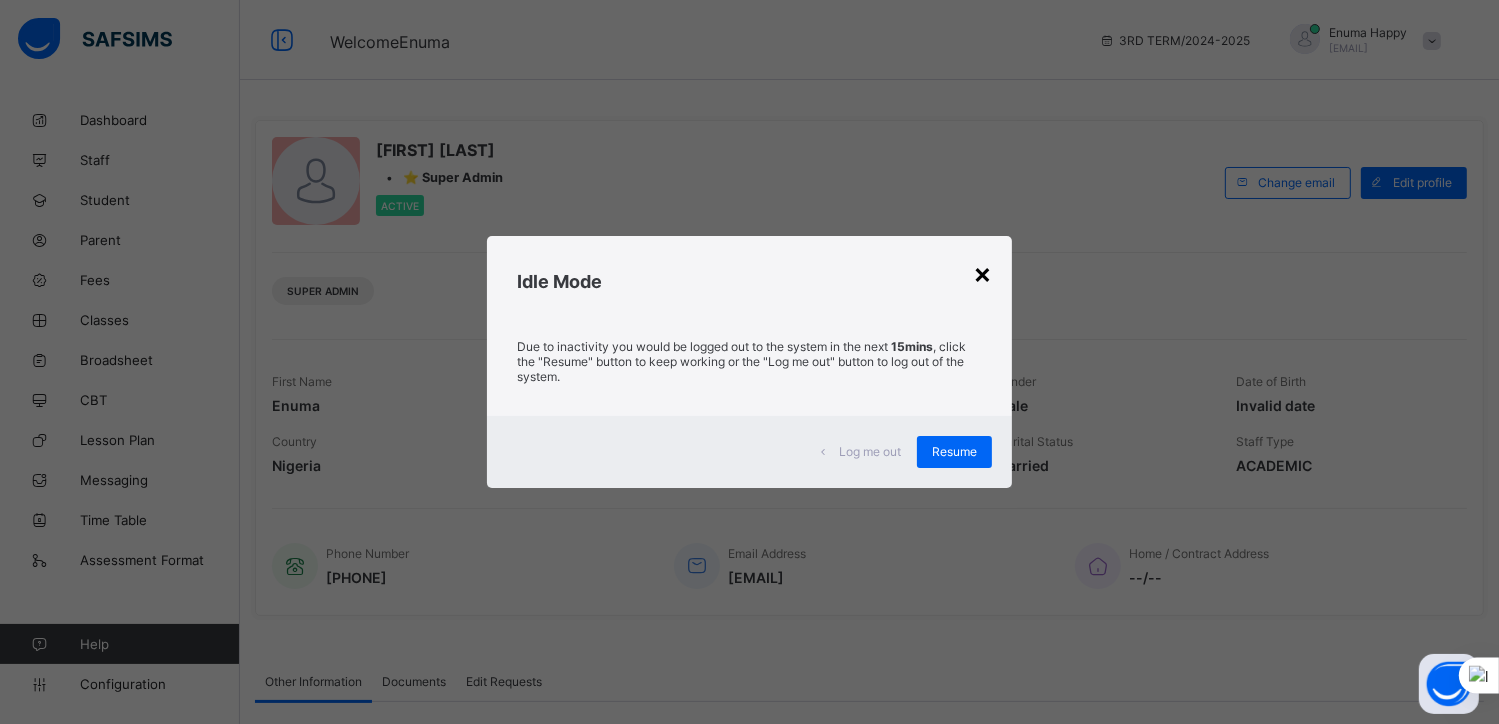 click on "×" at bounding box center (982, 273) 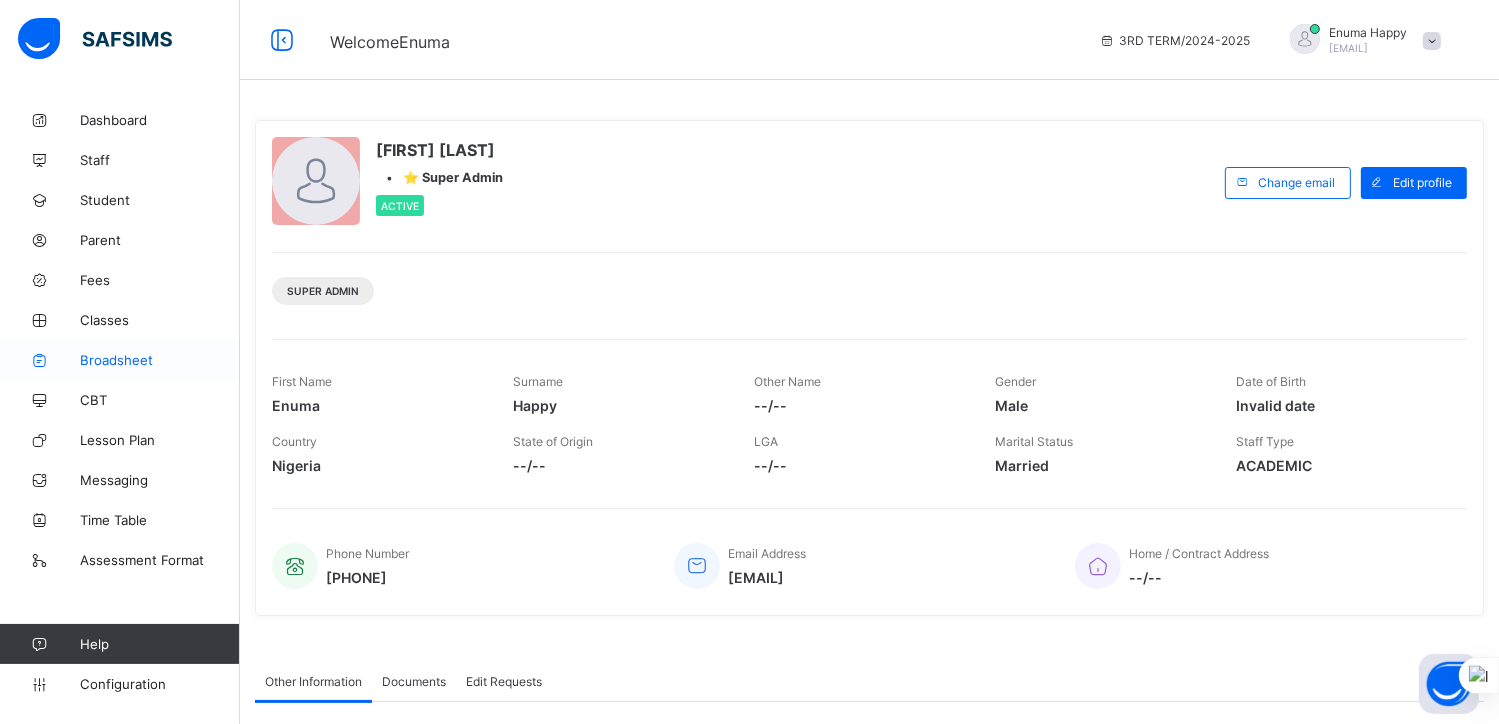 click on "Broadsheet" at bounding box center [160, 360] 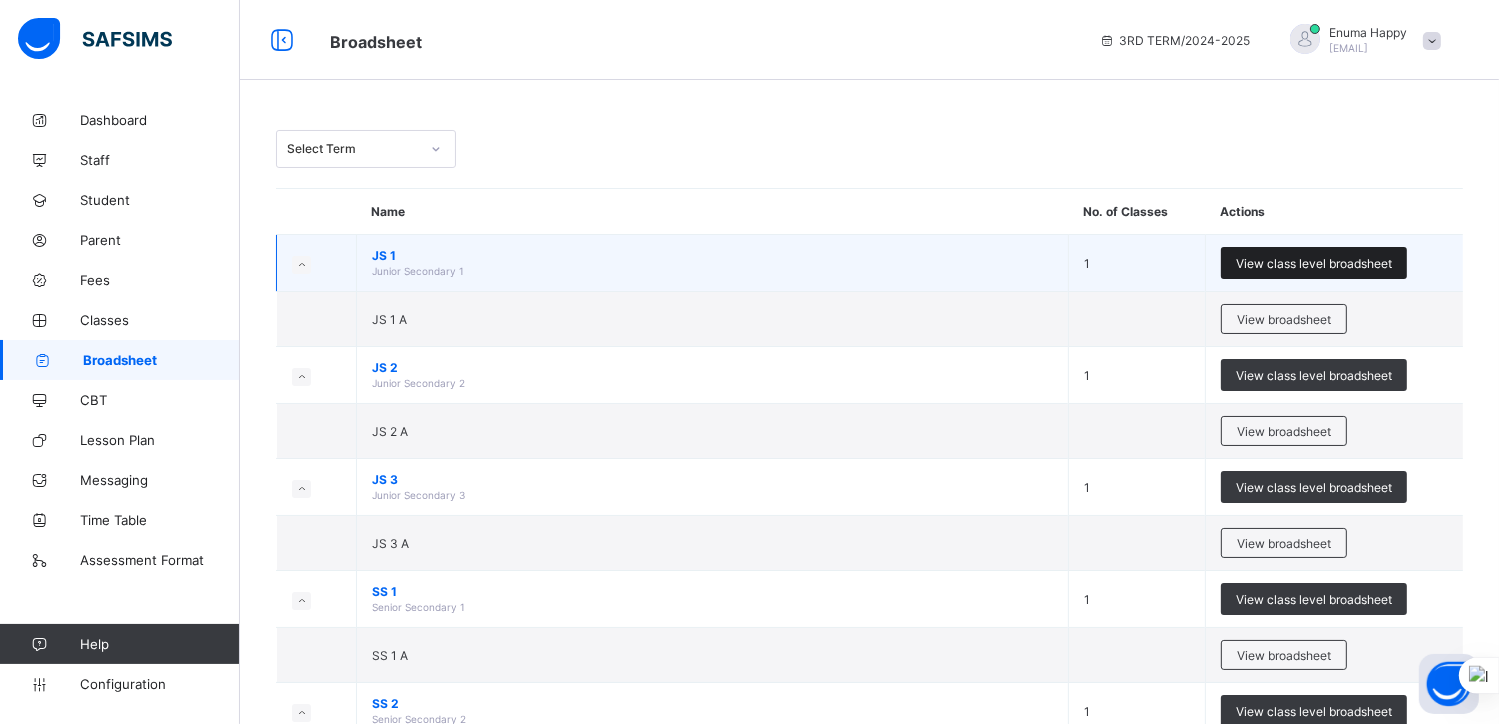 click on "View class level broadsheet" at bounding box center [1314, 263] 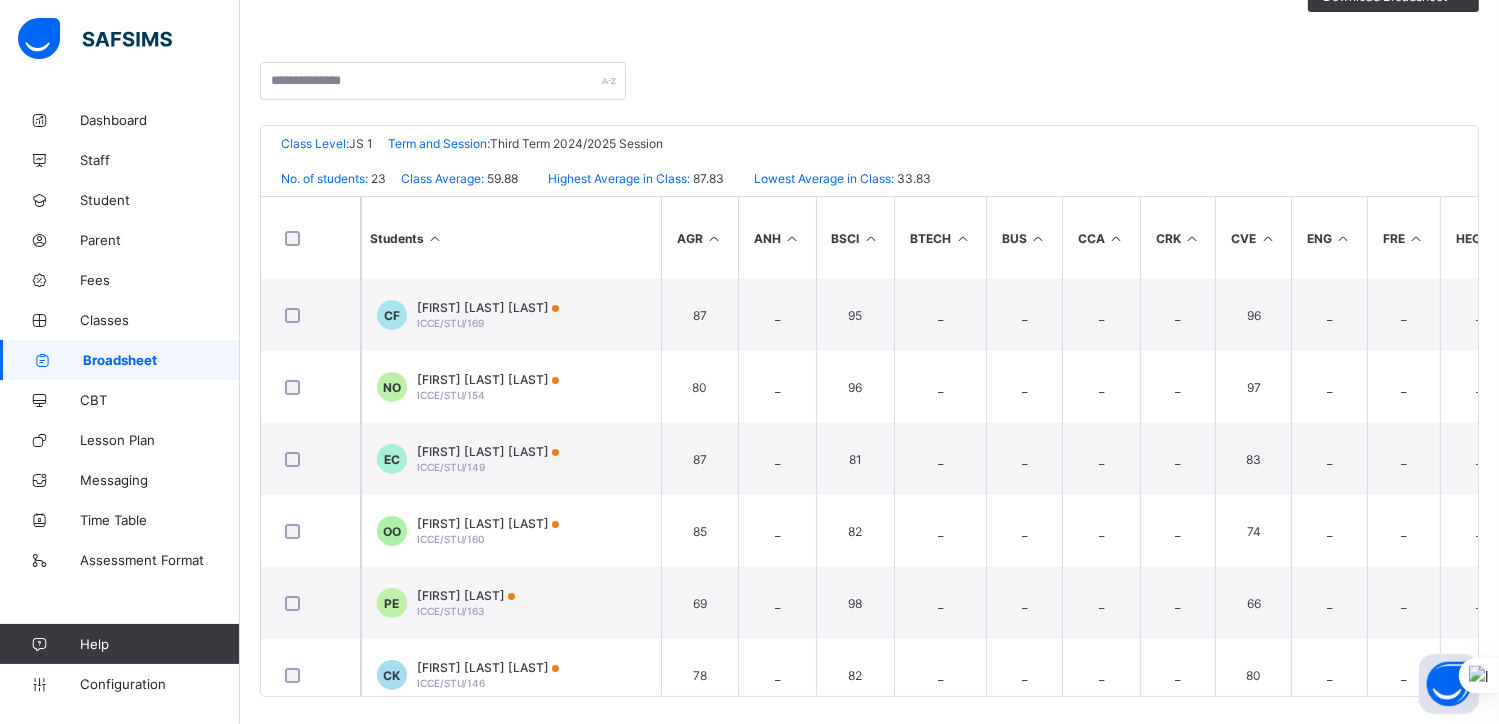 scroll, scrollTop: 383, scrollLeft: 0, axis: vertical 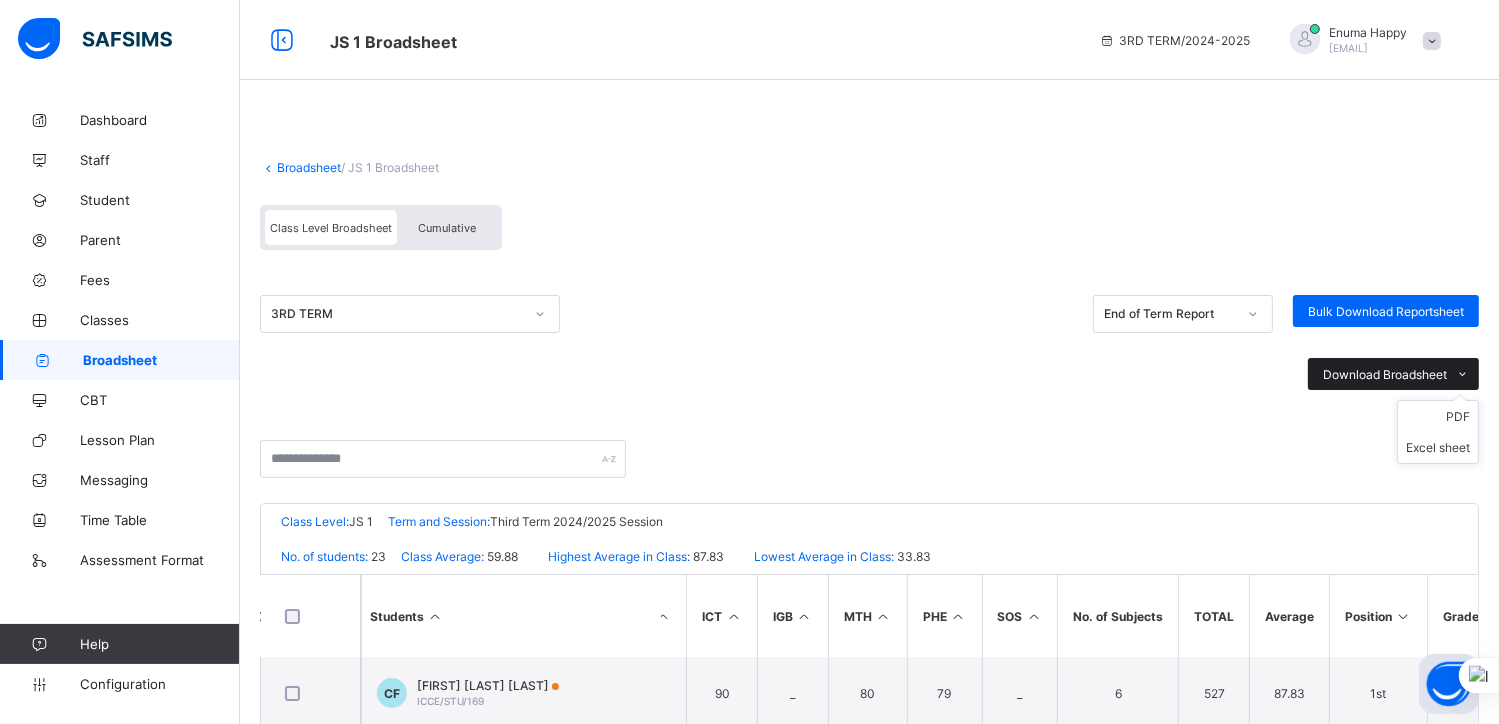 click on "Download Broadsheet" at bounding box center (1393, 374) 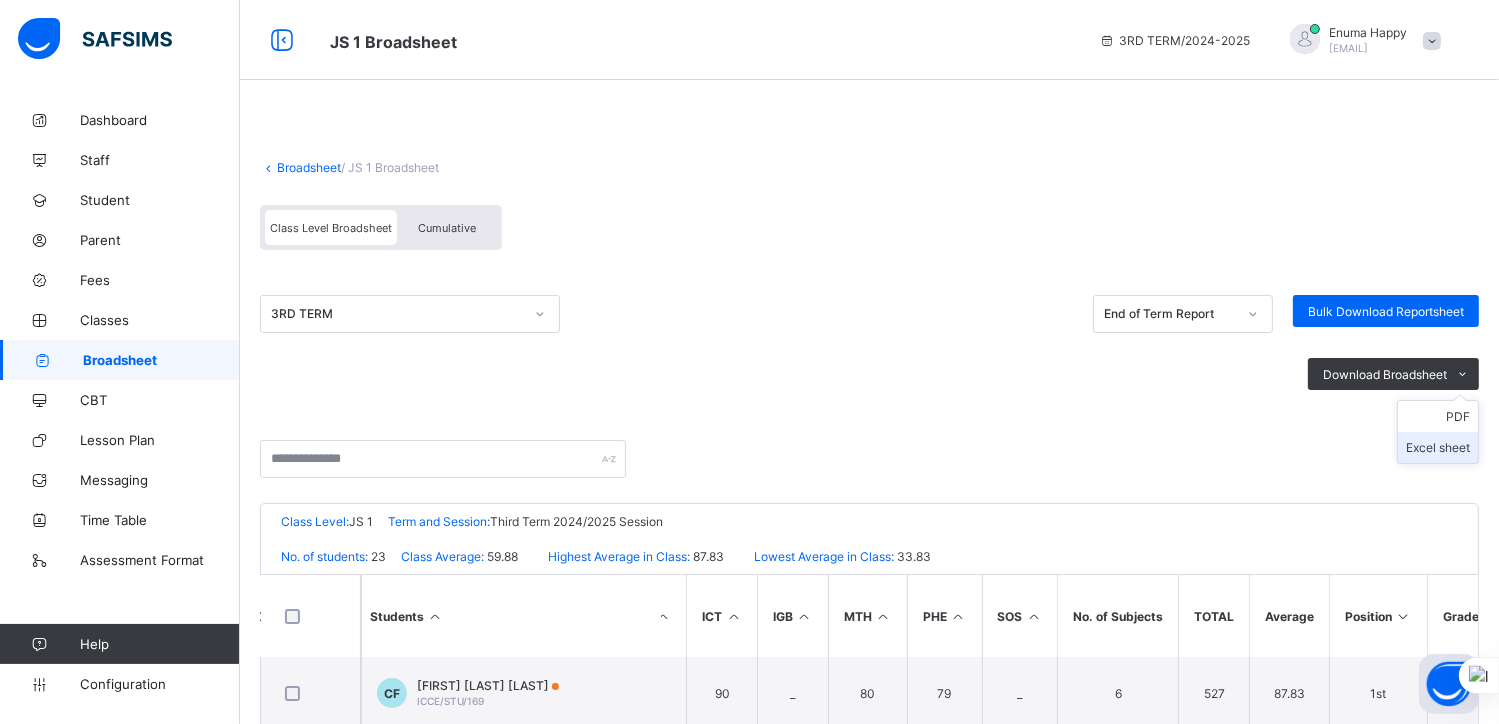 click on "Excel sheet" at bounding box center [1438, 447] 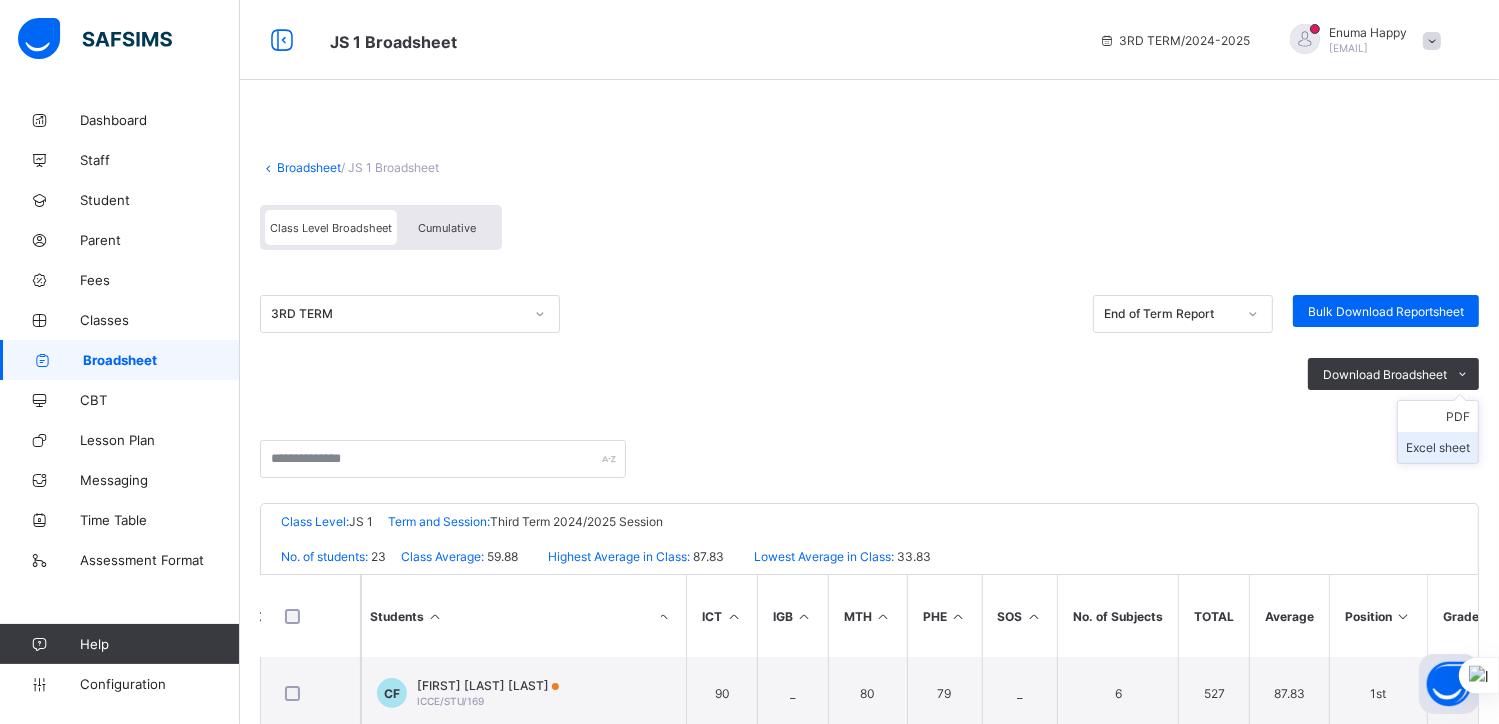 click on "Excel sheet" at bounding box center [1438, 447] 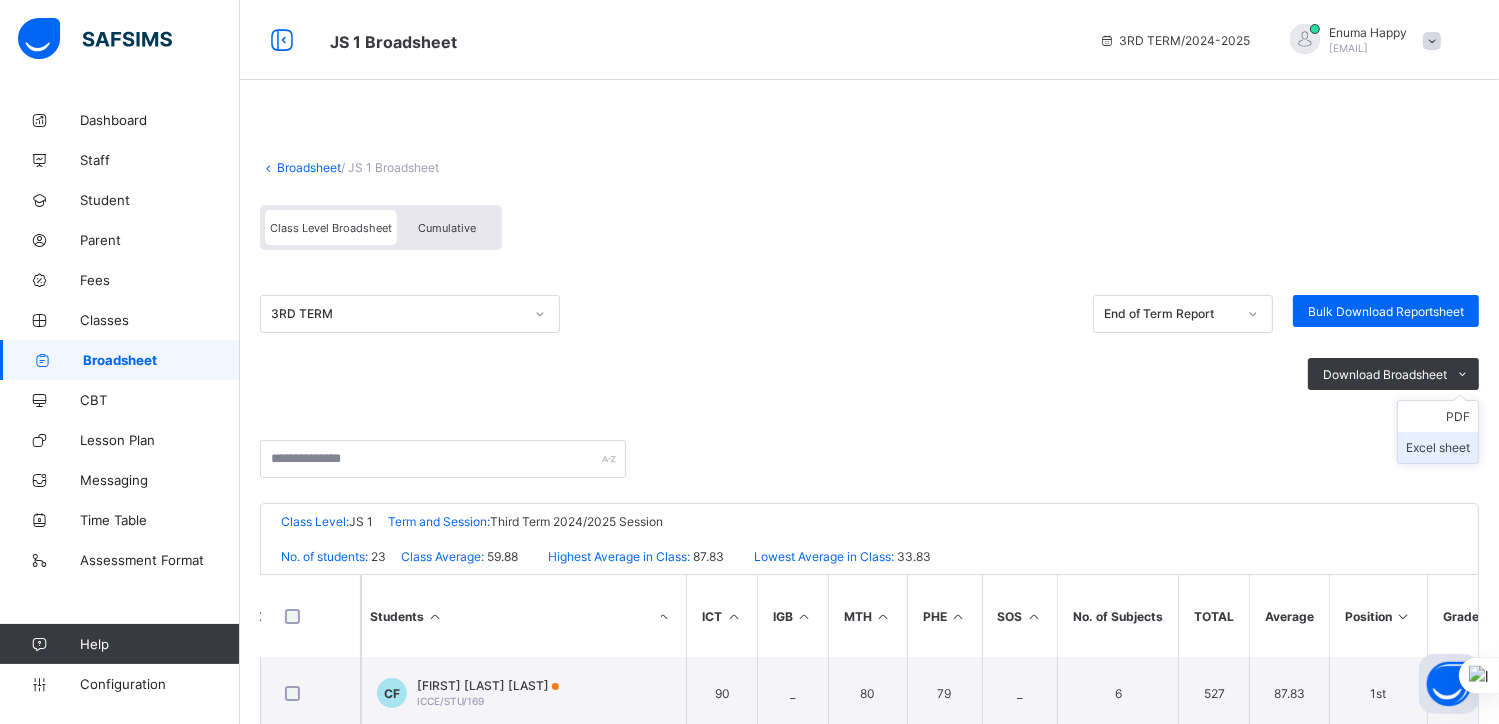click on "Excel sheet" at bounding box center (1438, 447) 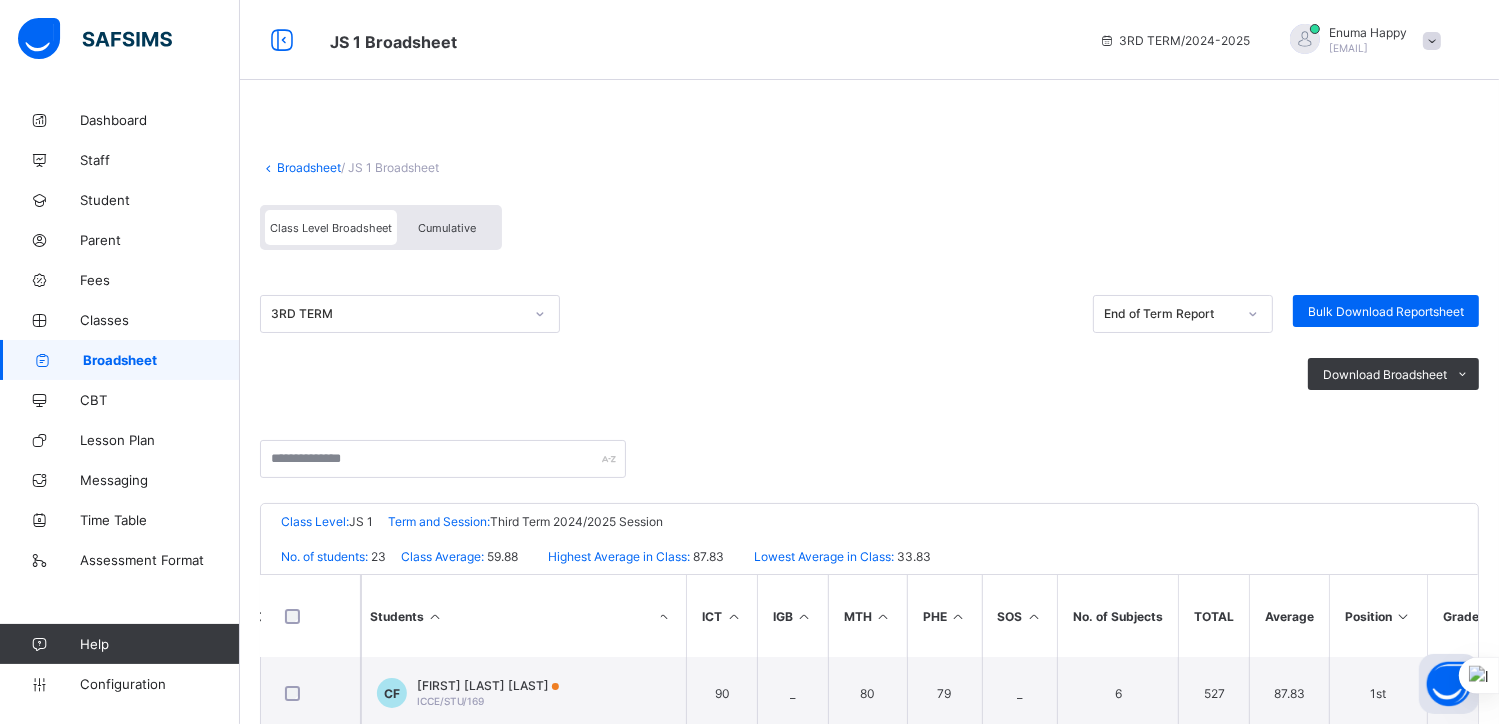 click on "3RD TERM End of Term Report Bulk Download Reportsheet Download Broadsheet PDF Excel sheet" at bounding box center (869, 355) 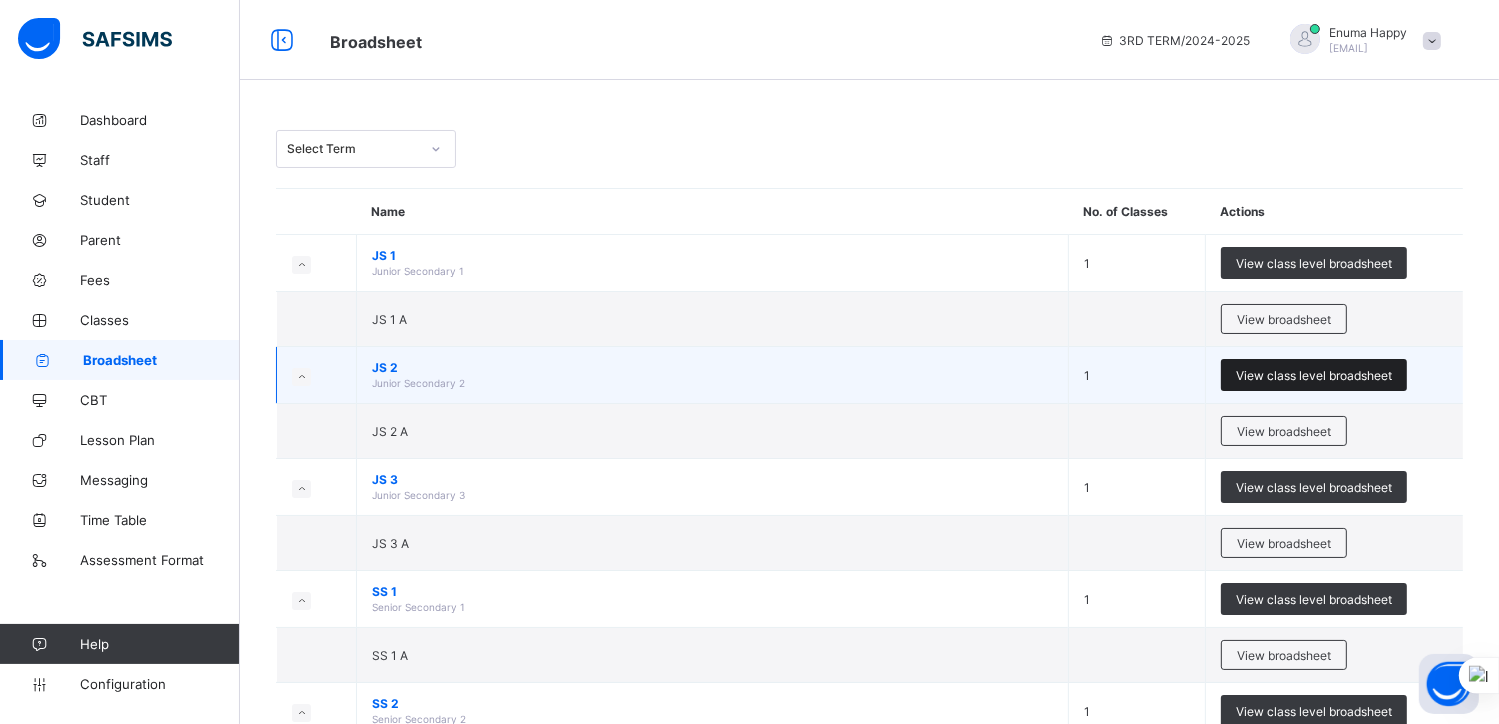 click on "View class level broadsheet" at bounding box center (1314, 375) 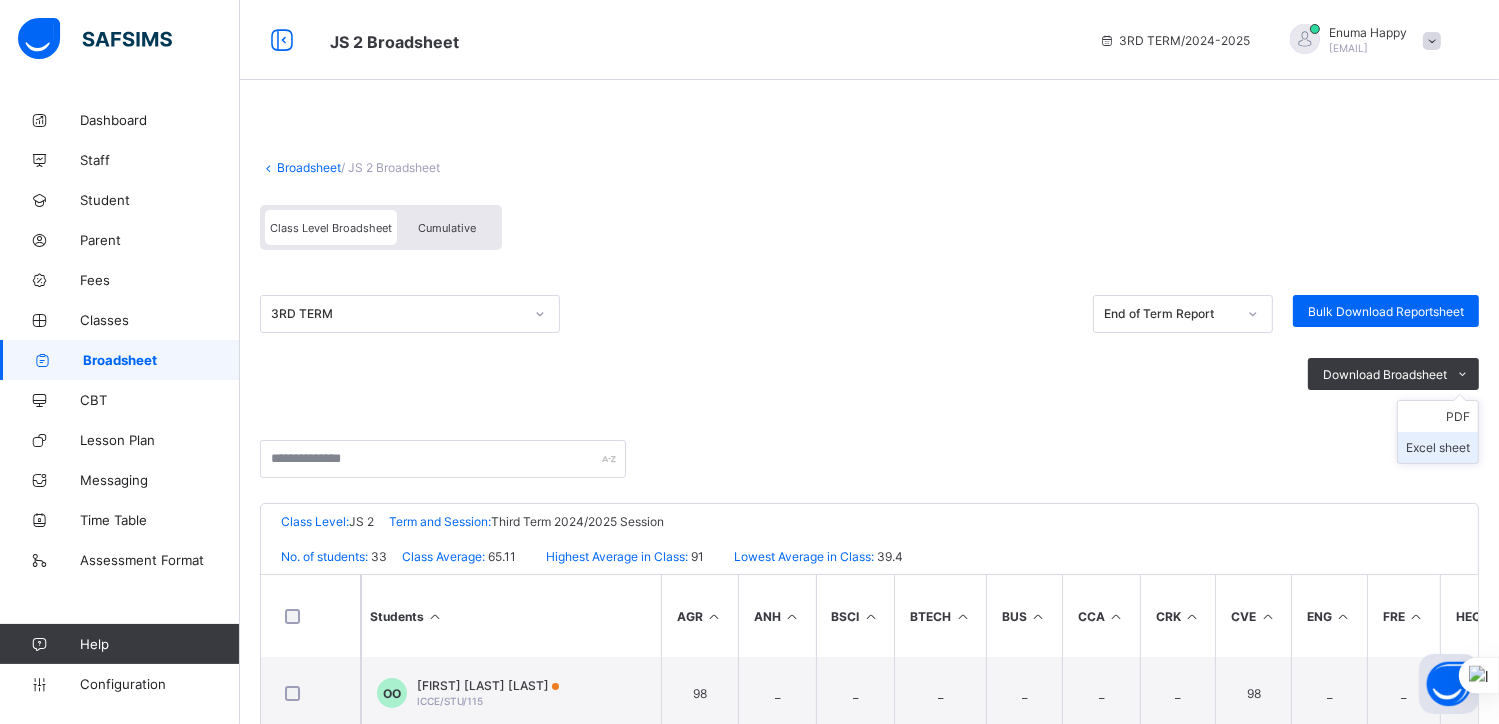 click on "Excel sheet" at bounding box center (1438, 447) 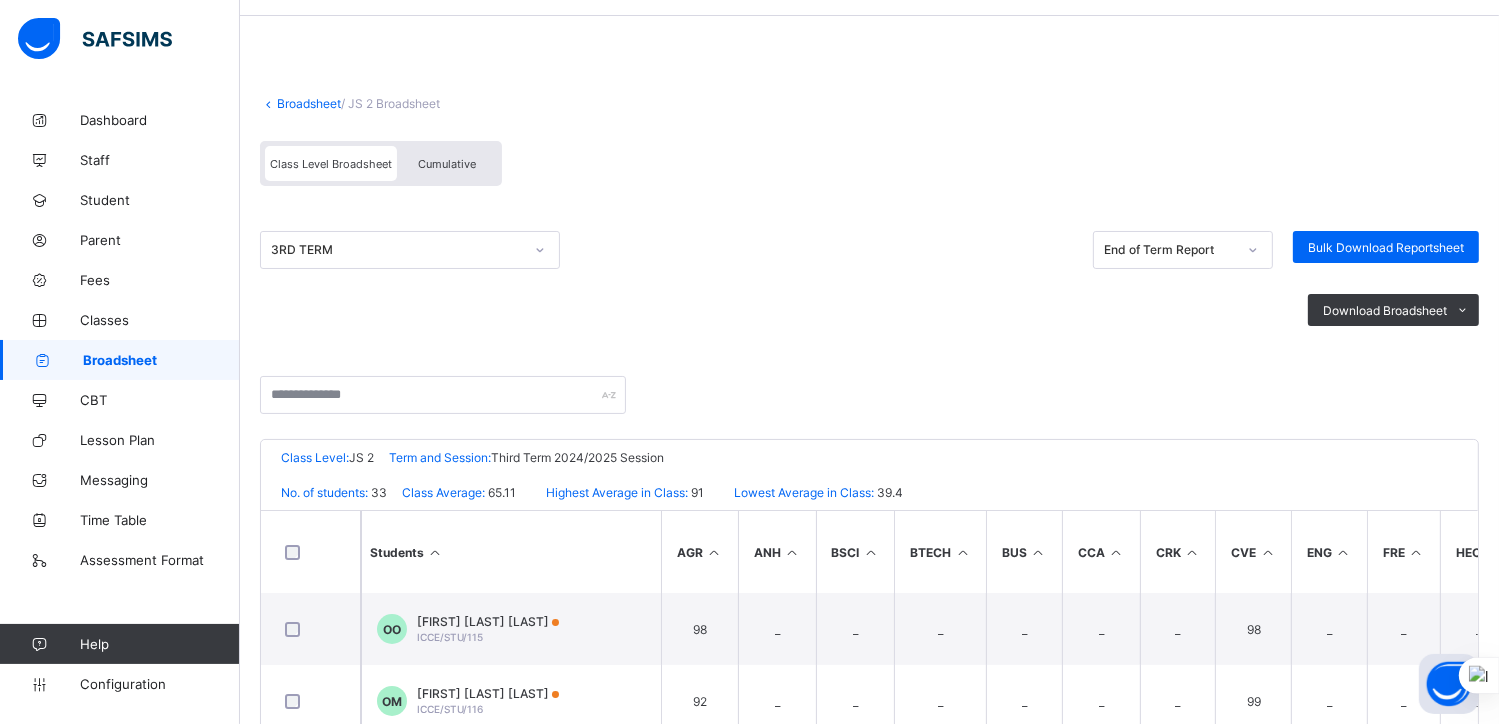 scroll, scrollTop: 232, scrollLeft: 0, axis: vertical 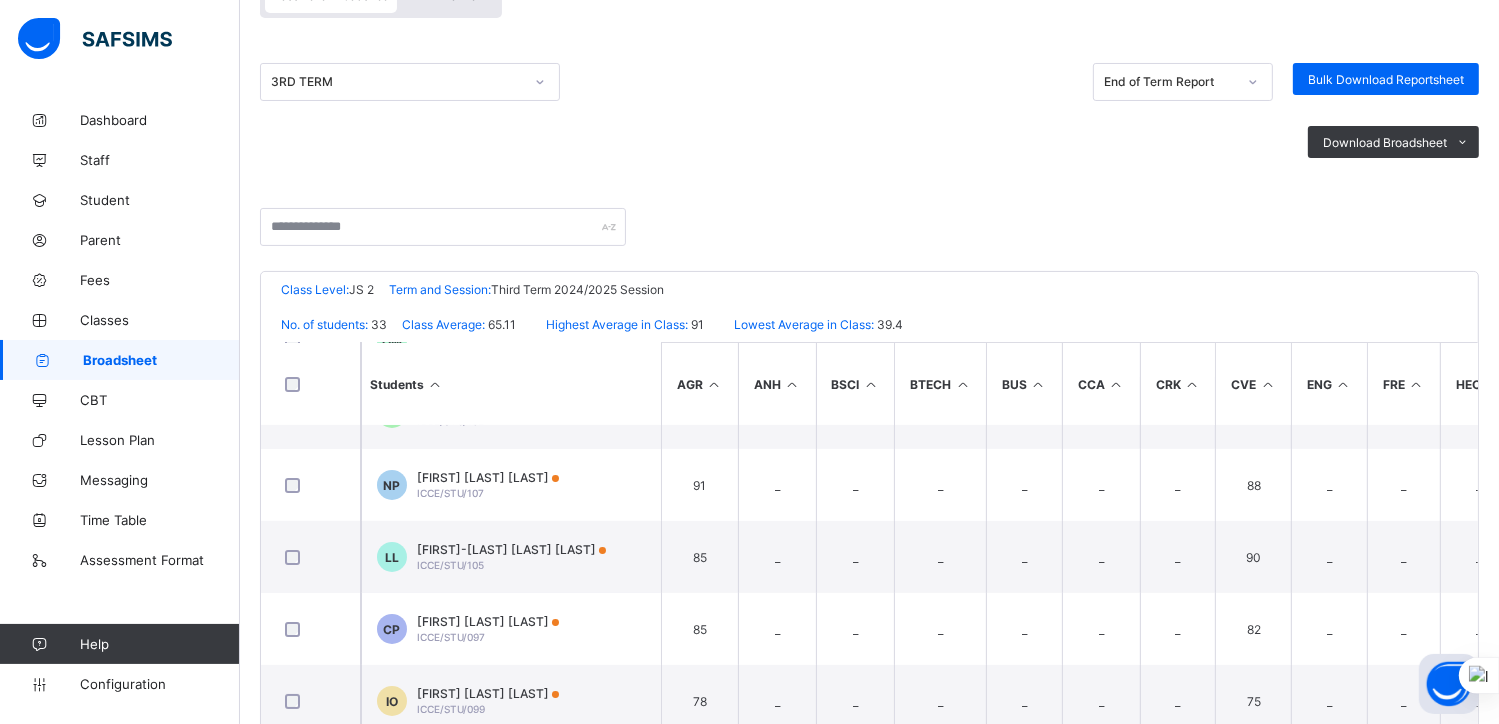 click on "Download Broadsheet PDF Excel sheet" at bounding box center [869, 142] 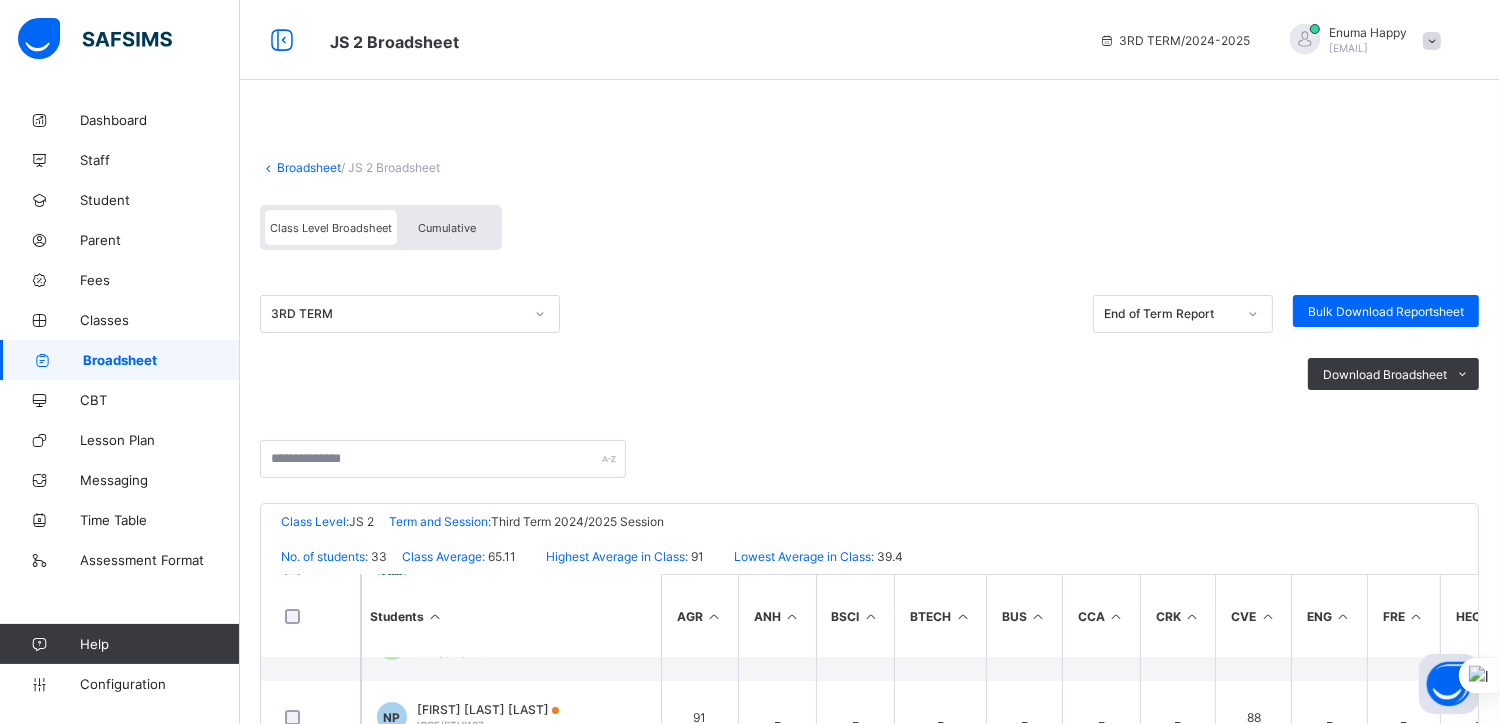 click on "Broadsheet" at bounding box center (309, 167) 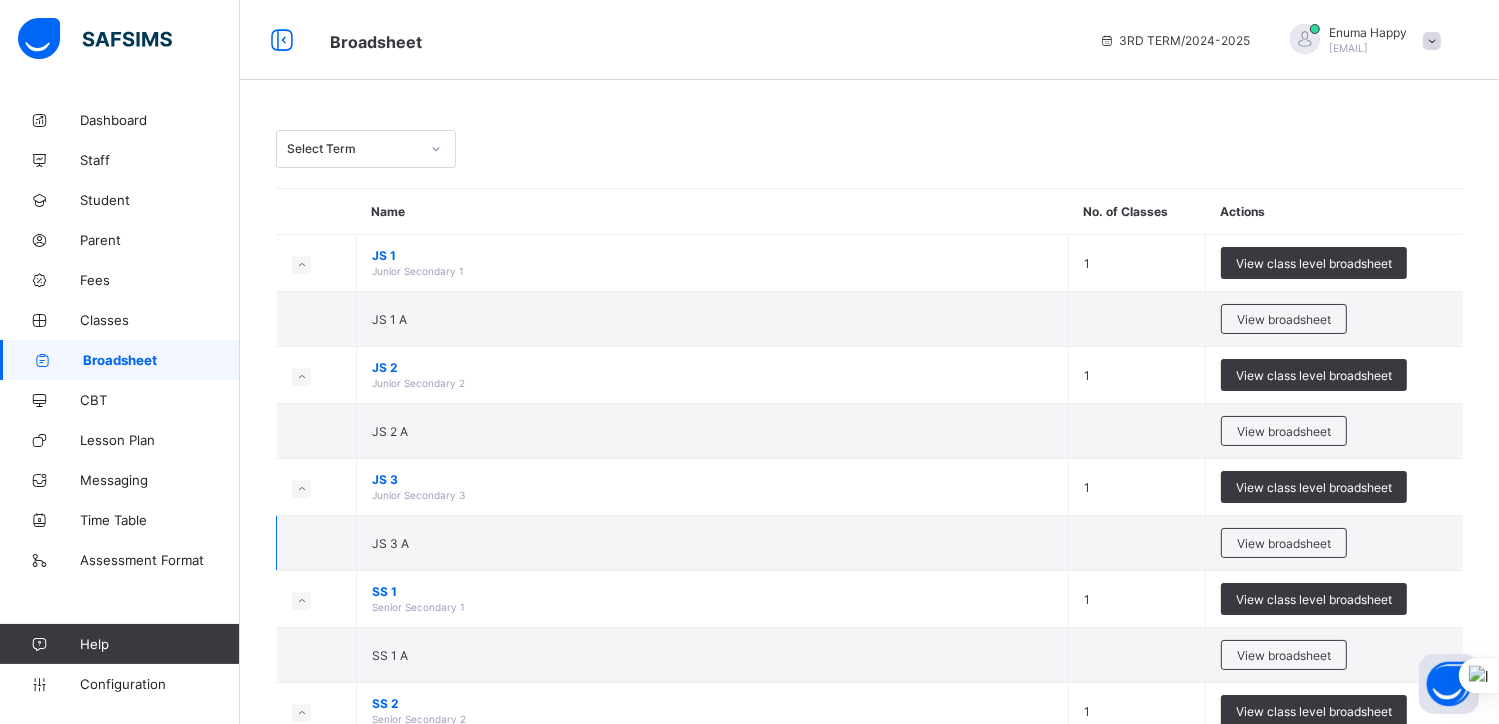 scroll, scrollTop: 230, scrollLeft: 0, axis: vertical 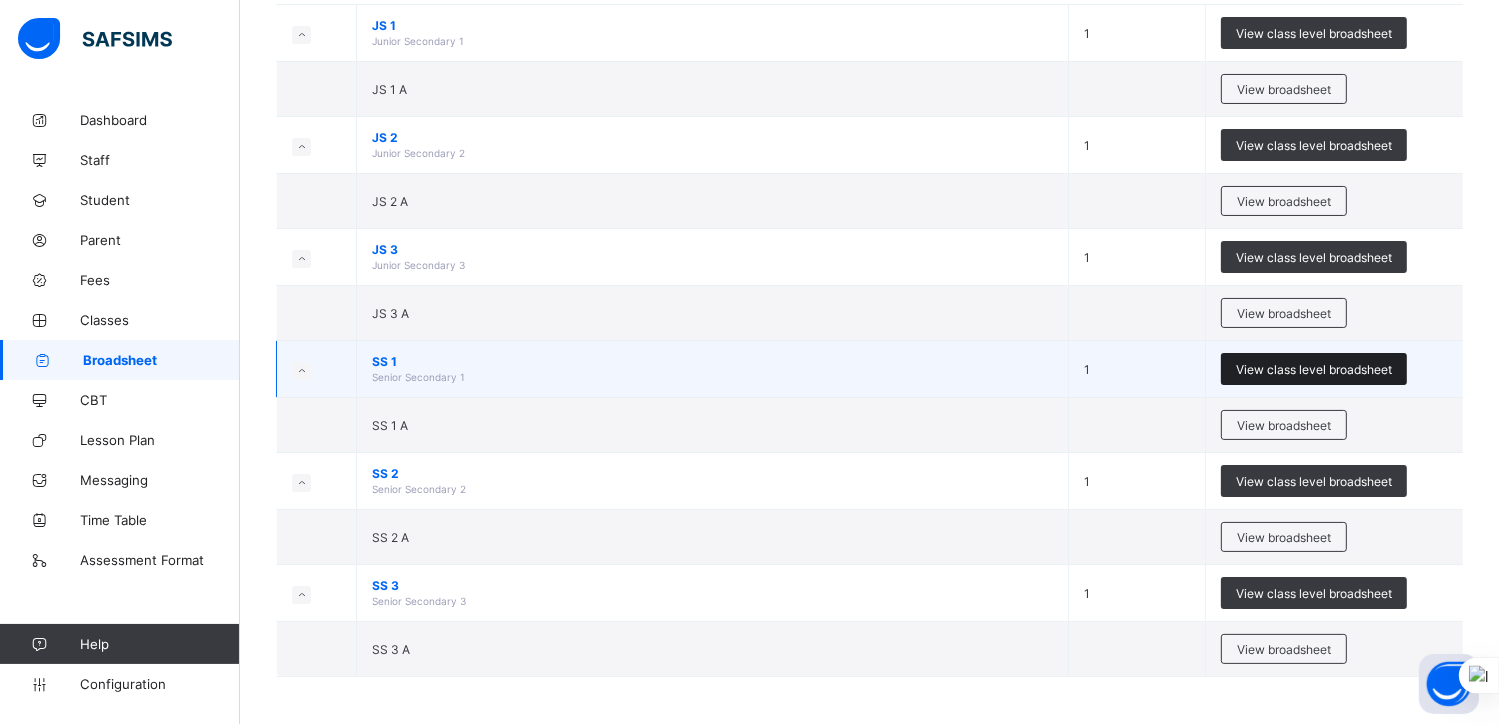 click on "View class level broadsheet" at bounding box center [1314, 369] 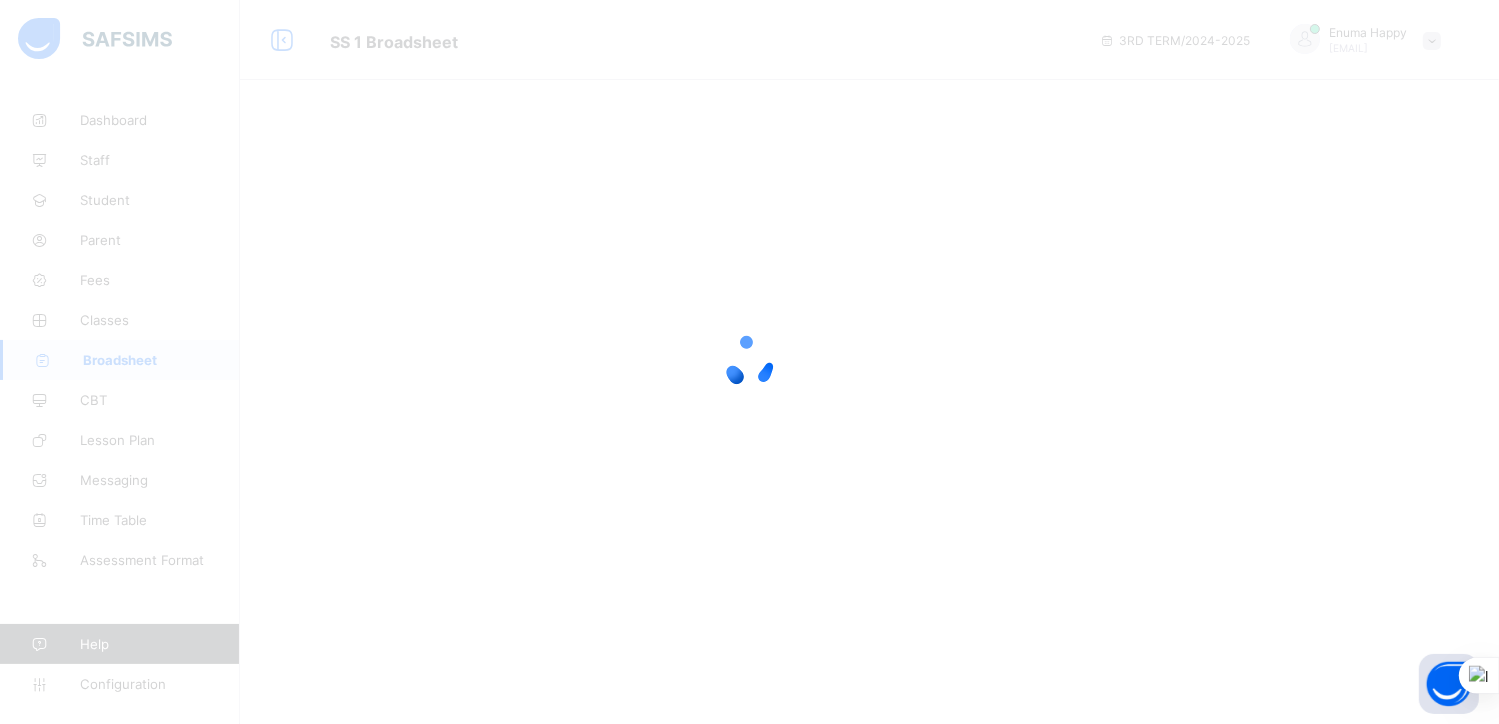 scroll, scrollTop: 0, scrollLeft: 0, axis: both 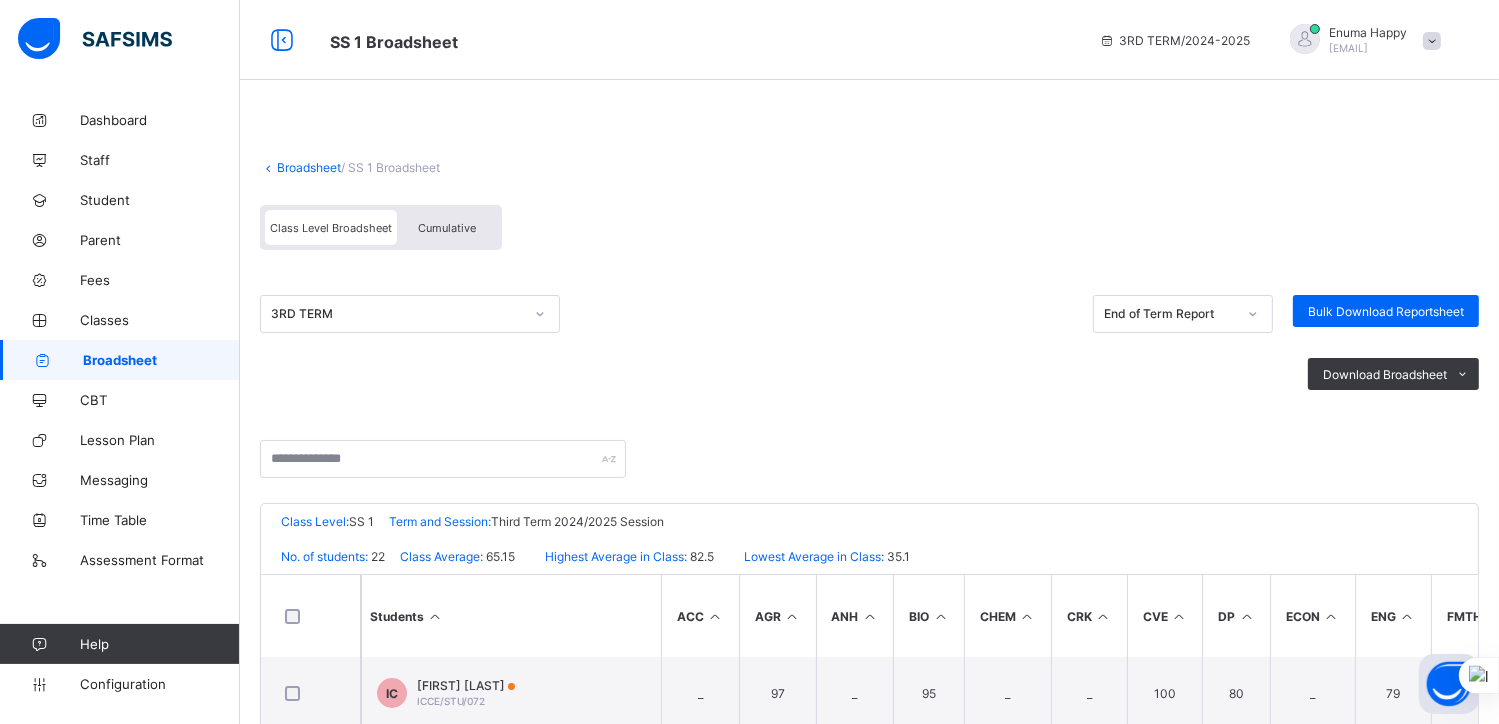 click at bounding box center (310, 616) 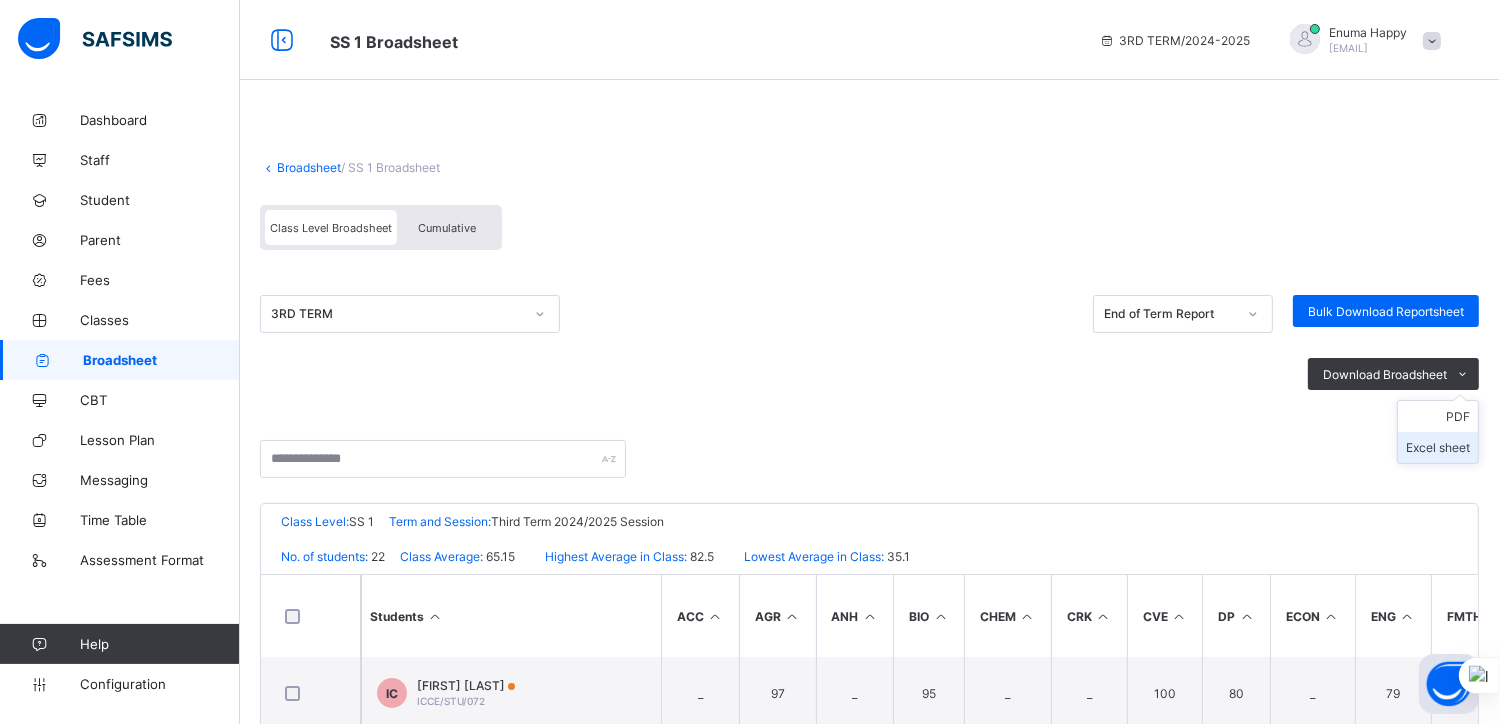 click on "Excel sheet" at bounding box center (1438, 447) 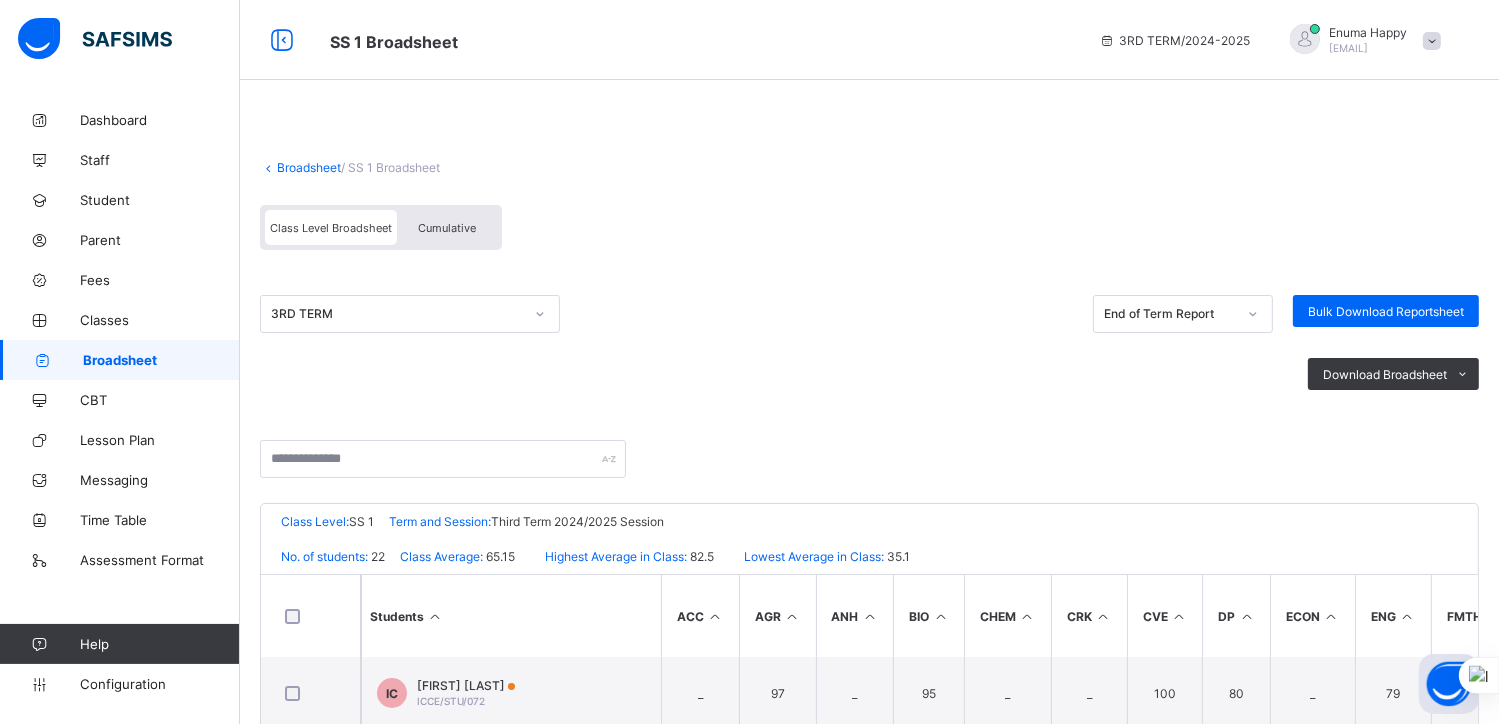 click on "Broadsheet" at bounding box center [309, 167] 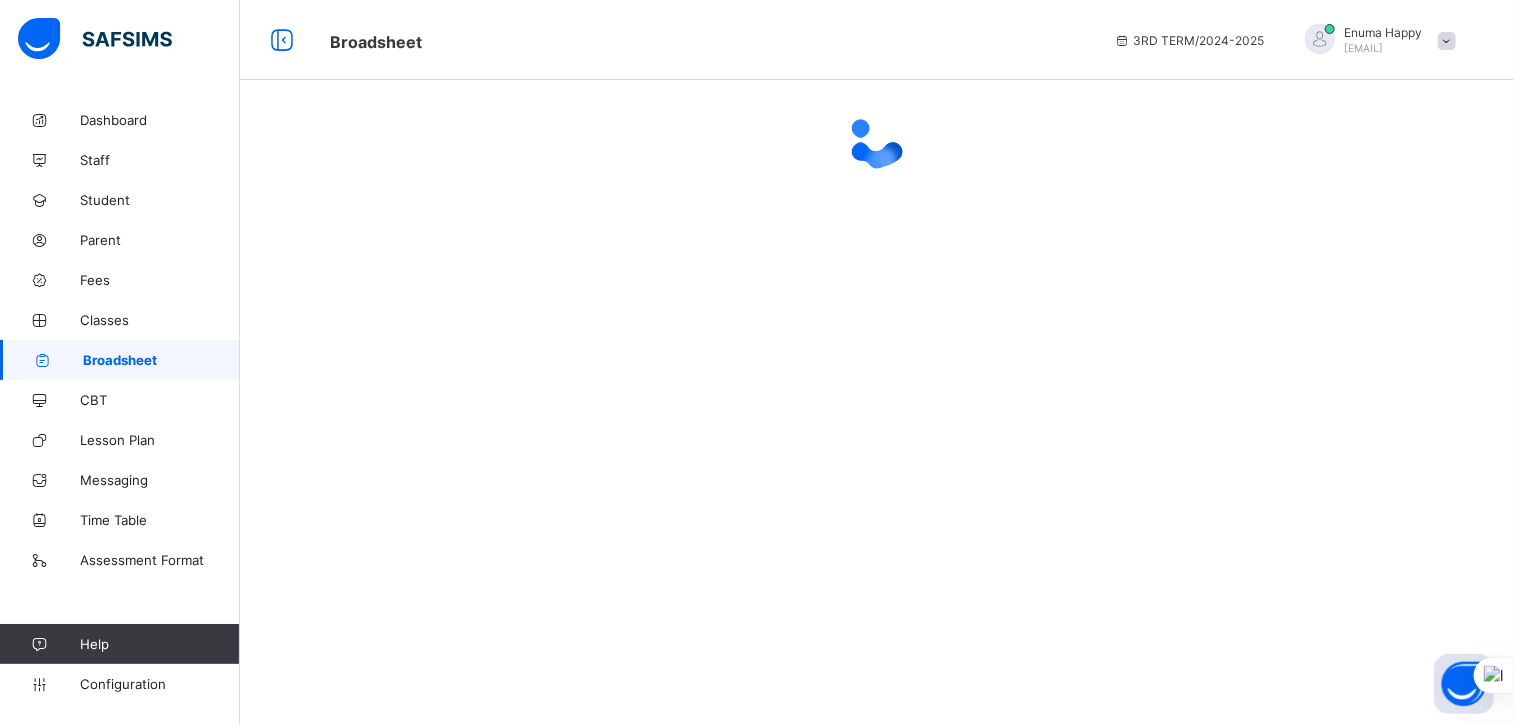 click at bounding box center [877, 140] 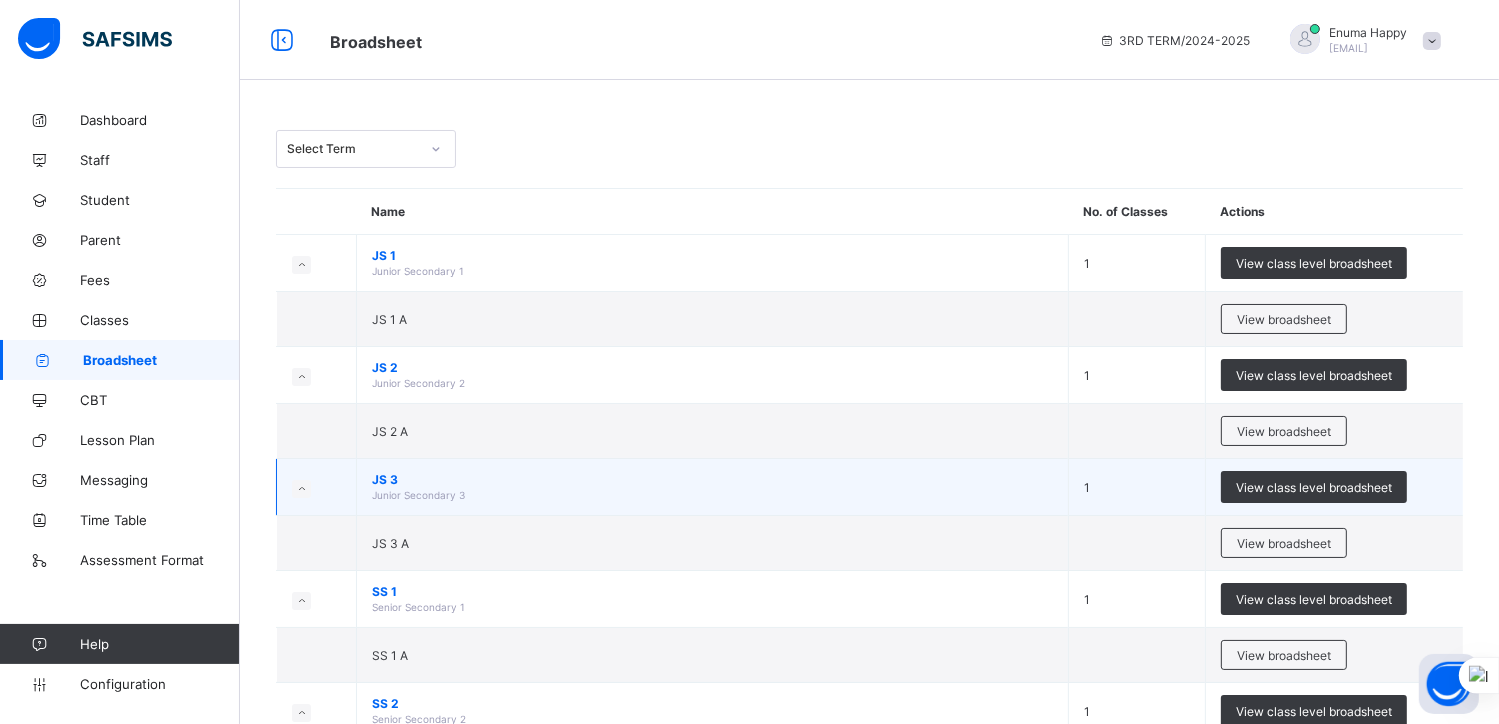scroll, scrollTop: 230, scrollLeft: 0, axis: vertical 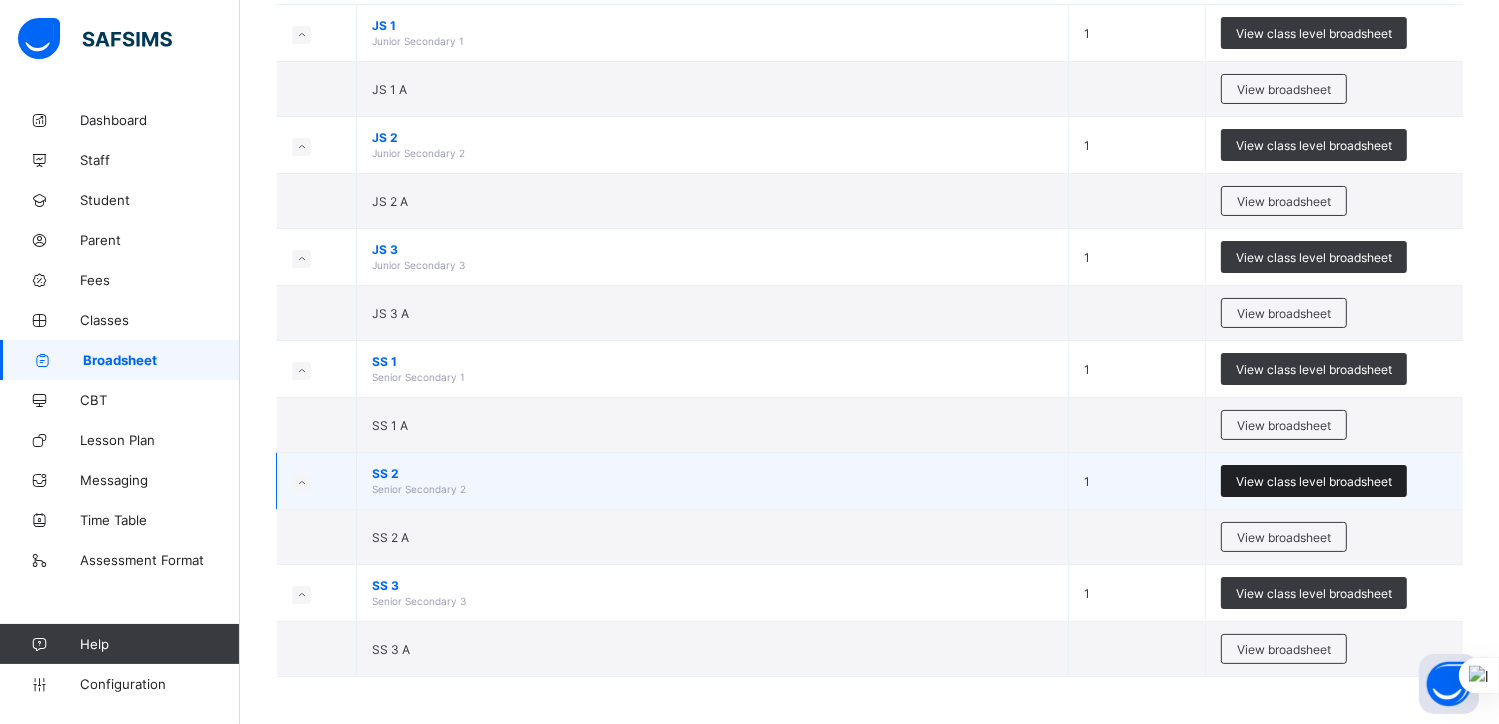 click on "View class level broadsheet" at bounding box center [1314, 481] 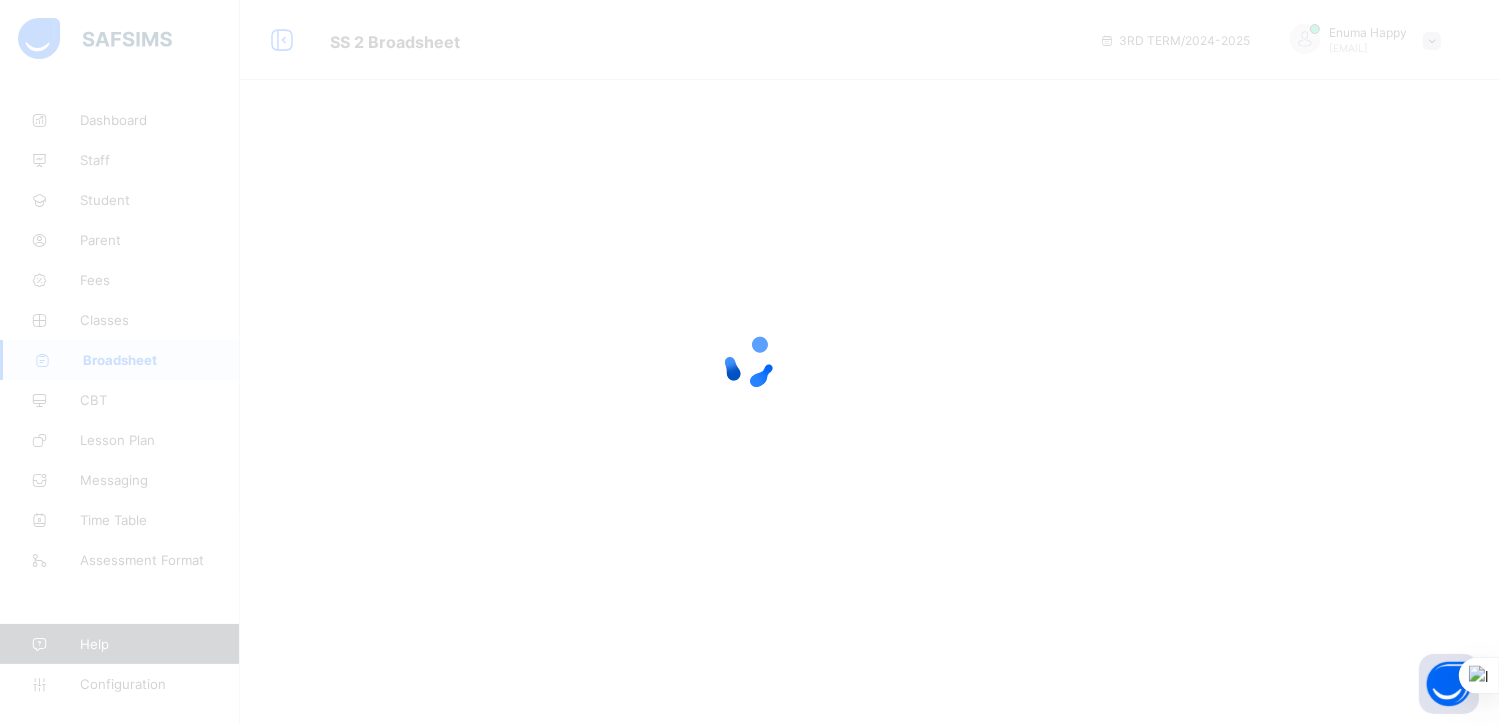 scroll, scrollTop: 0, scrollLeft: 0, axis: both 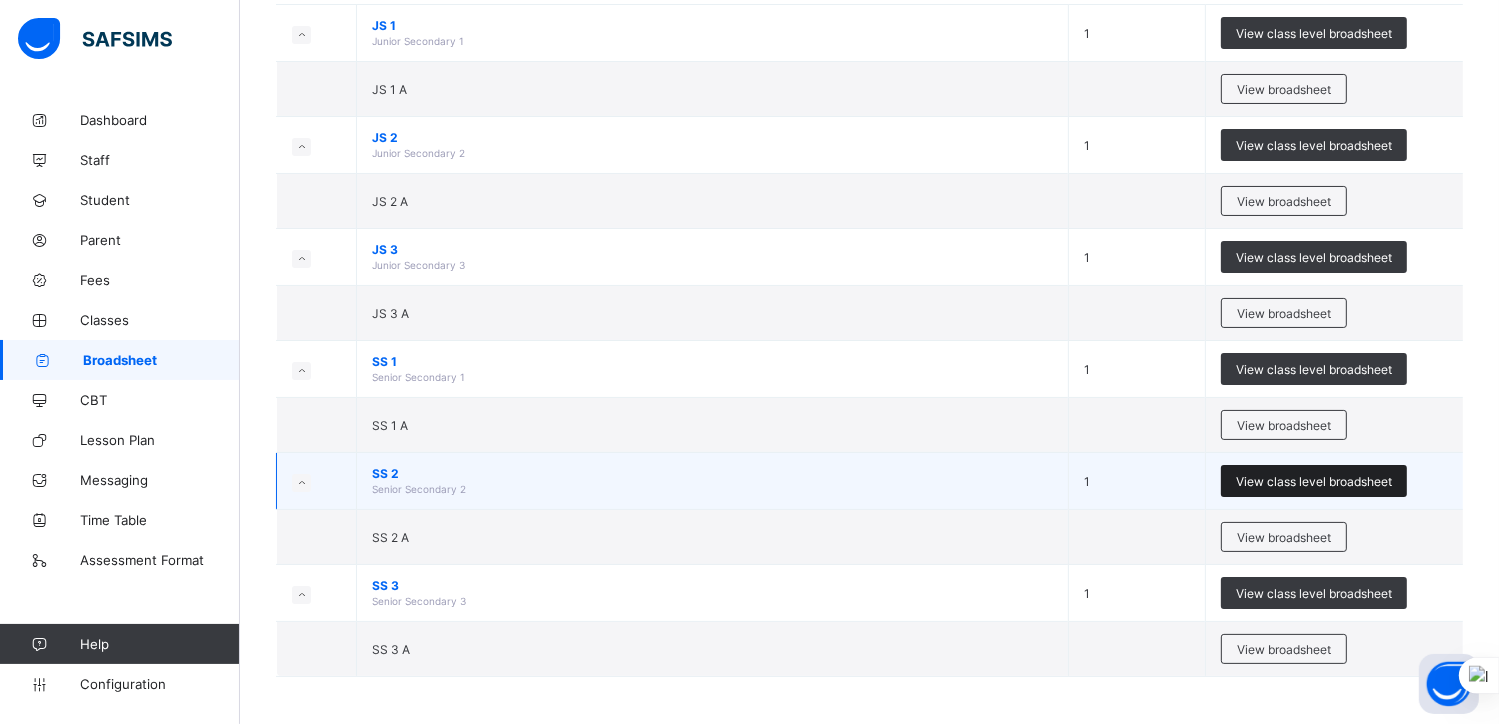 click on "View class level broadsheet" at bounding box center (1314, 481) 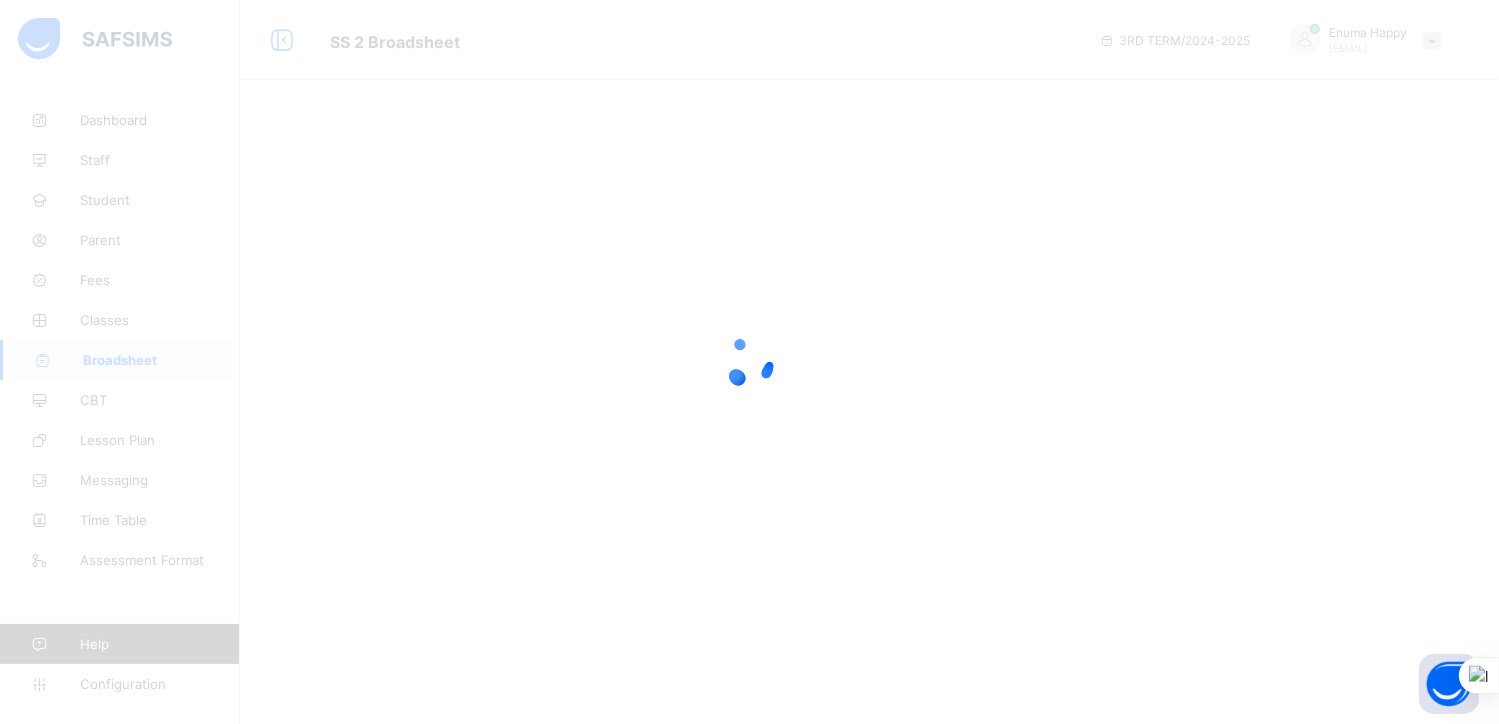 scroll, scrollTop: 0, scrollLeft: 0, axis: both 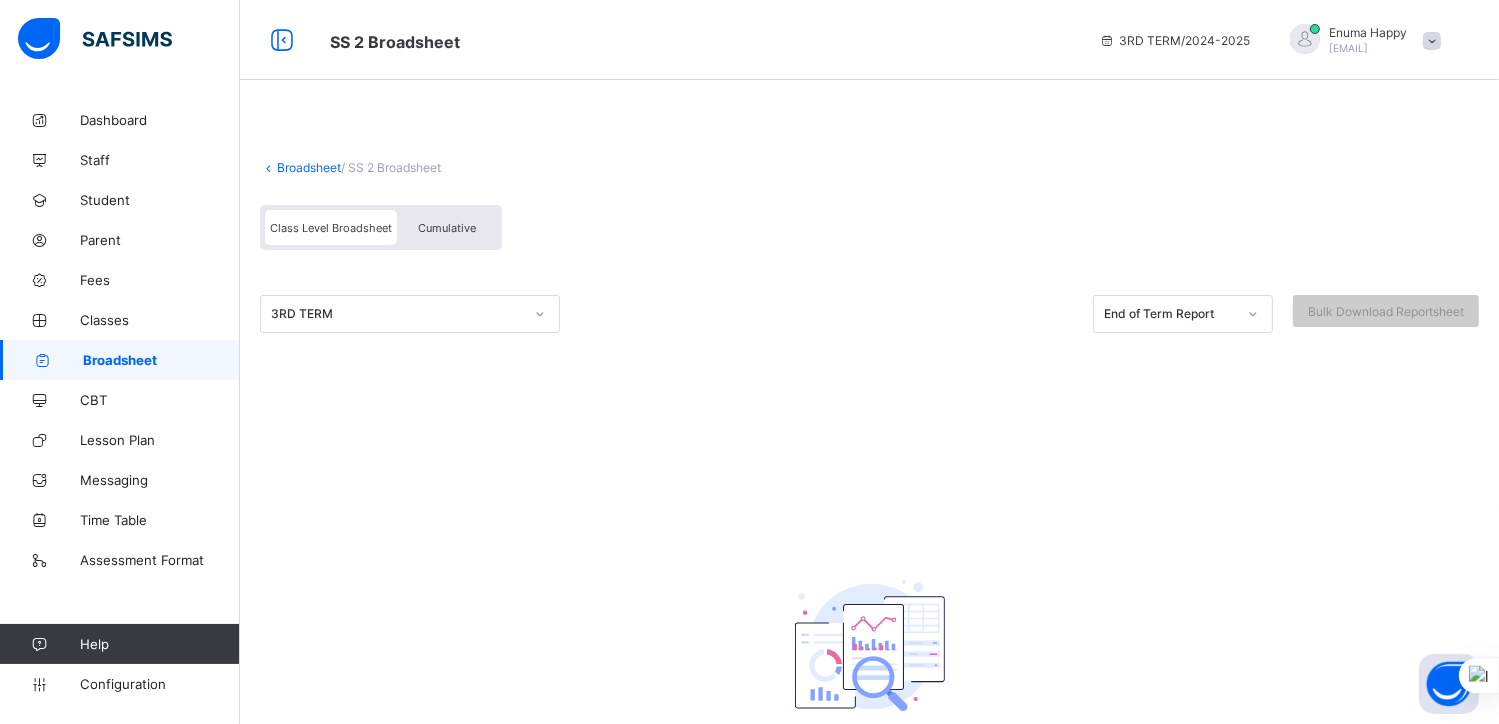 click on "Cumulative" at bounding box center (447, 228) 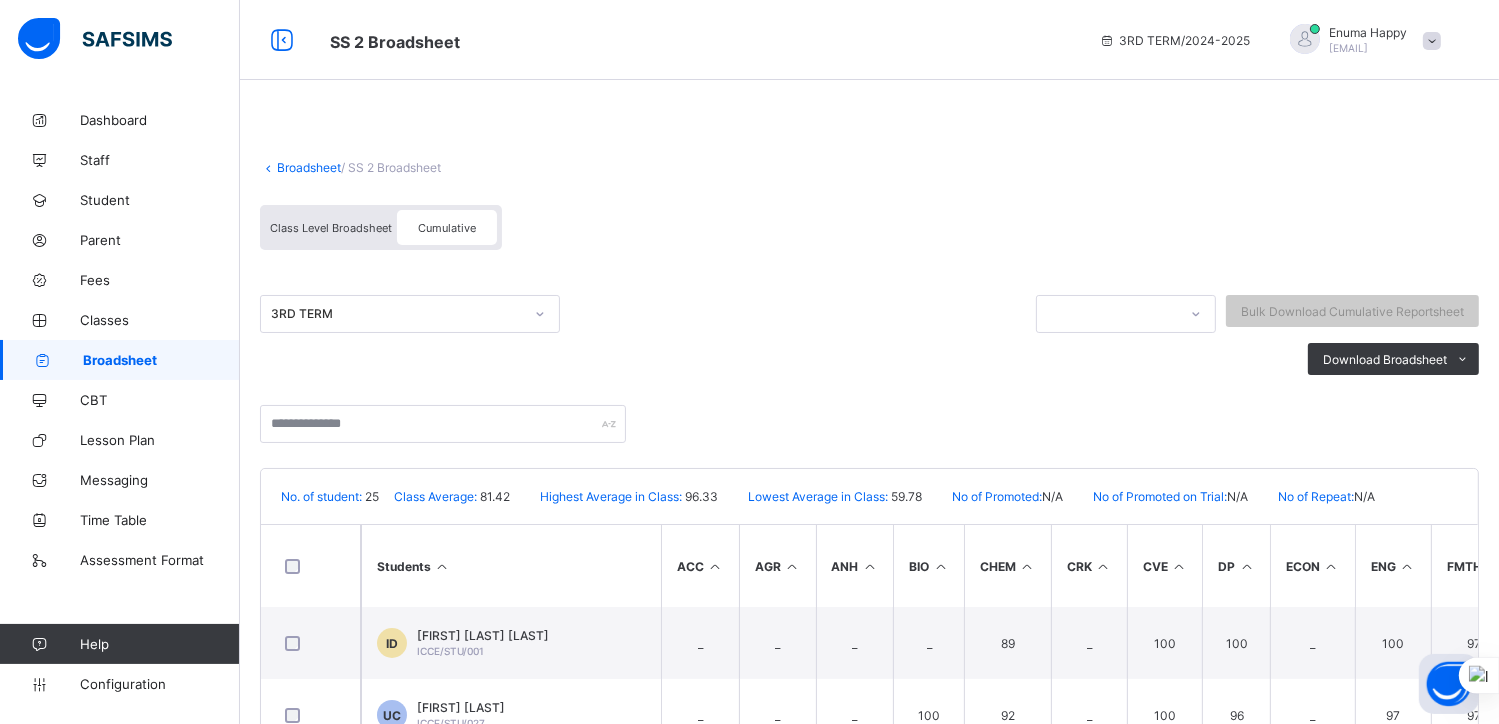 click on "Class Level Broadsheet" at bounding box center (331, 228) 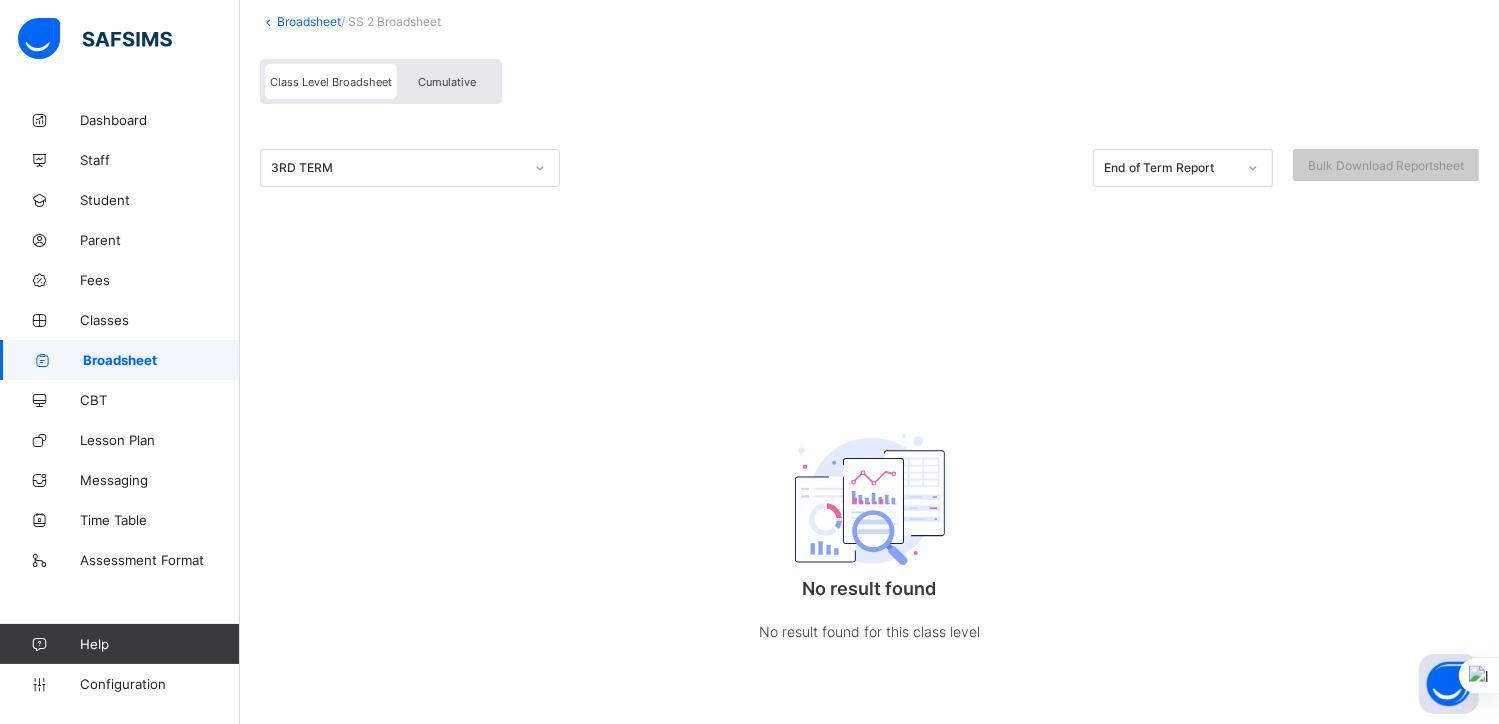 scroll, scrollTop: 0, scrollLeft: 0, axis: both 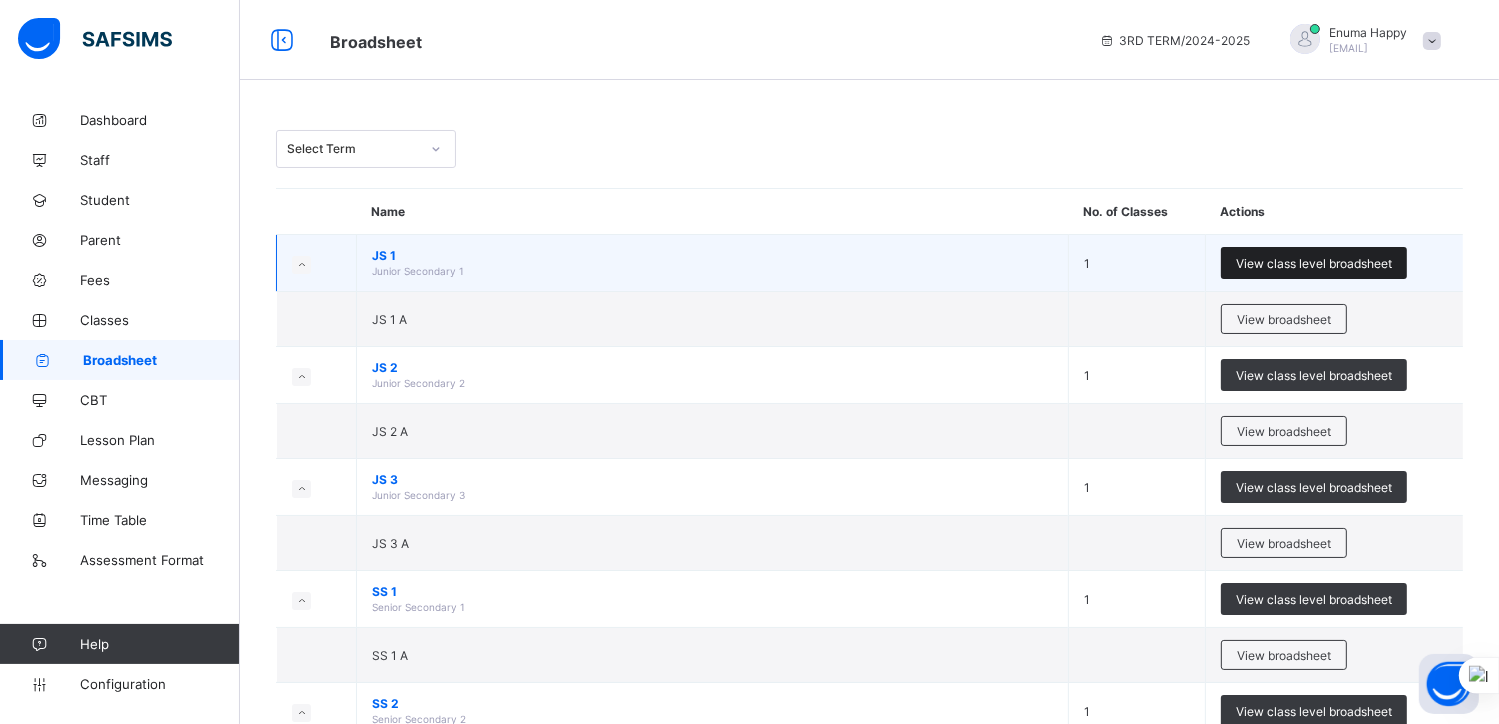 click on "View class level broadsheet" at bounding box center [1314, 263] 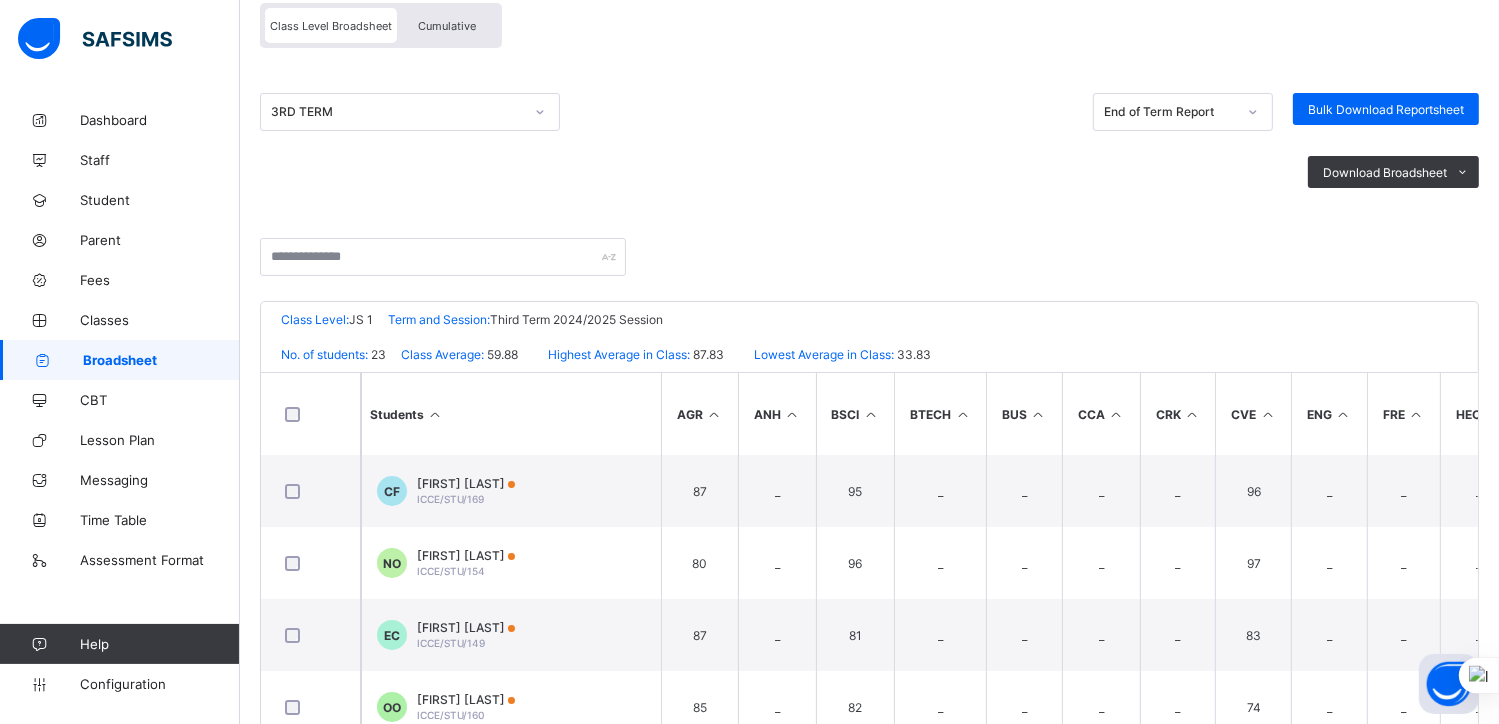 scroll, scrollTop: 206, scrollLeft: 0, axis: vertical 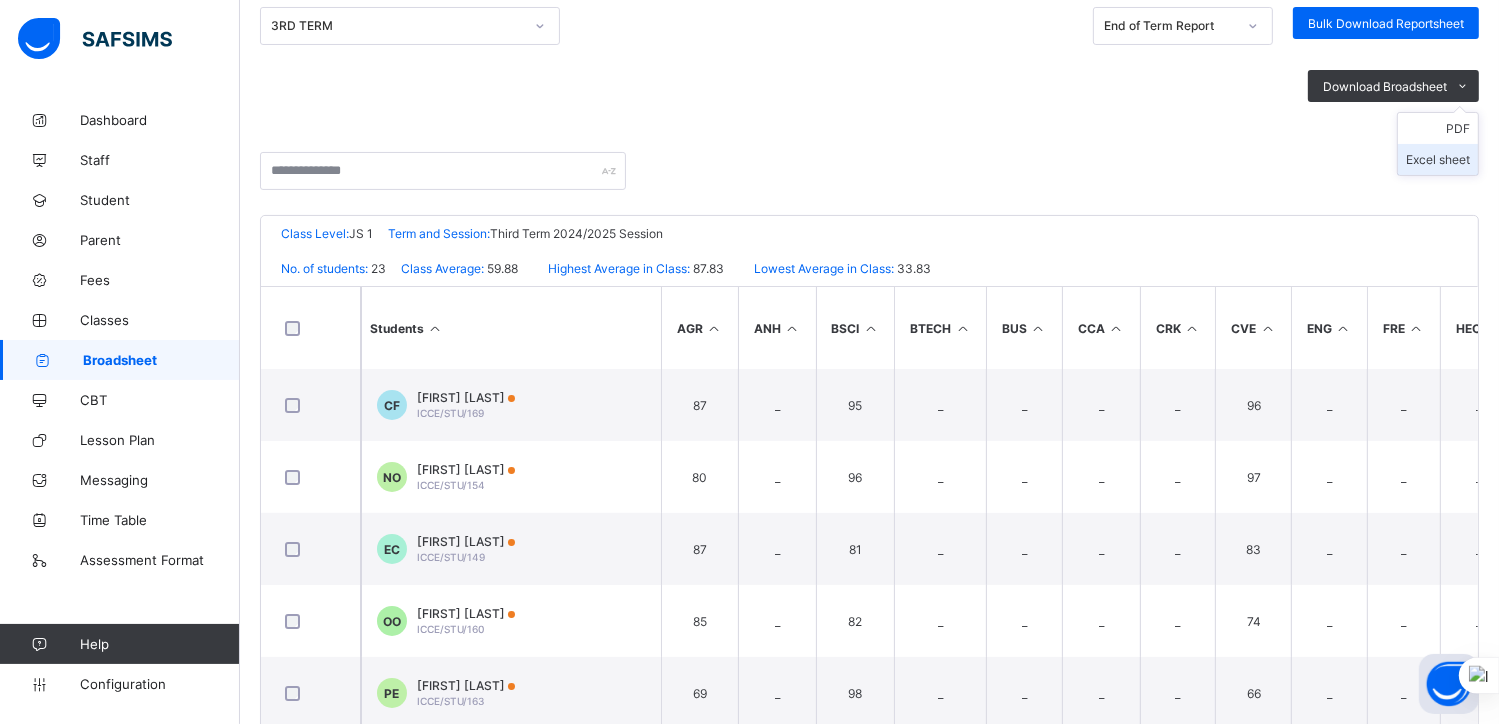 click on "Excel sheet" at bounding box center [1438, 159] 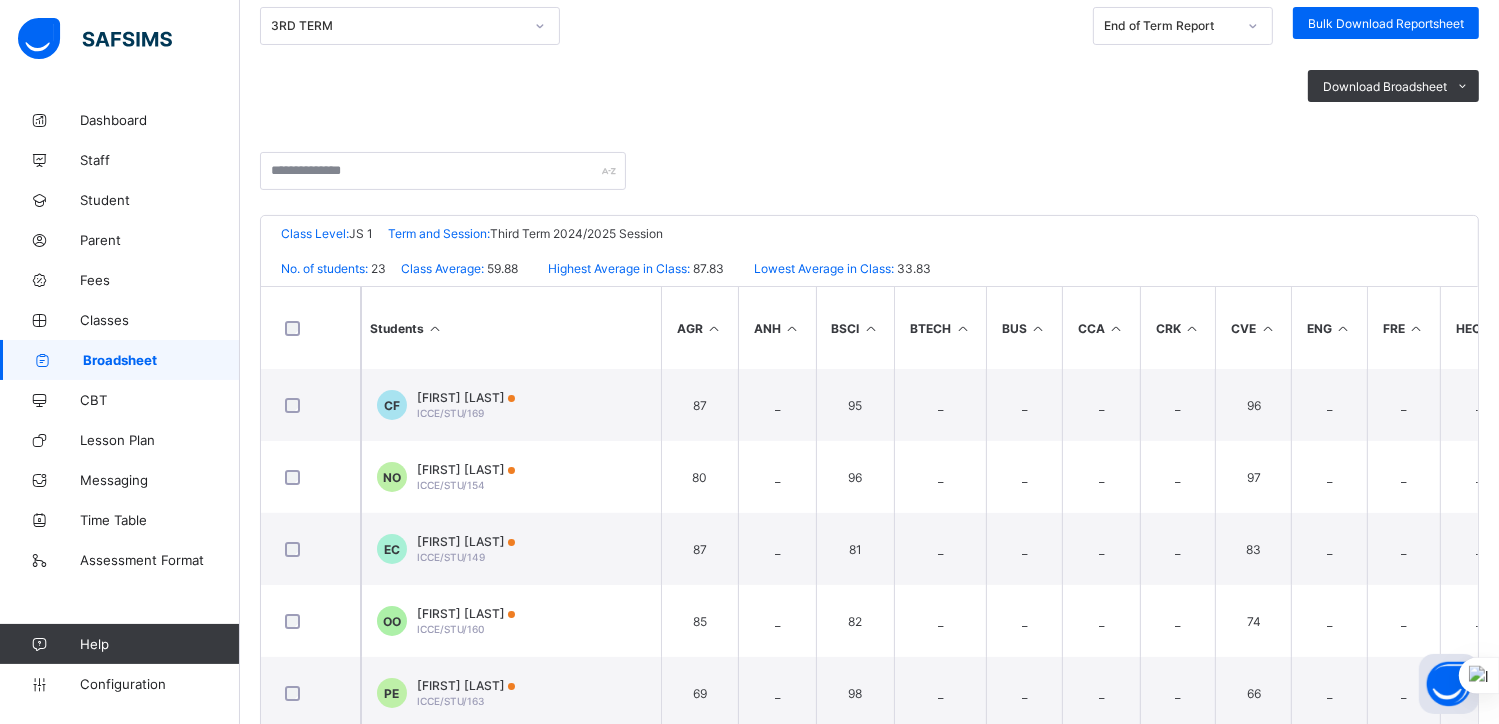 click on "Download Broadsheet PDF Excel sheet" at bounding box center [869, 86] 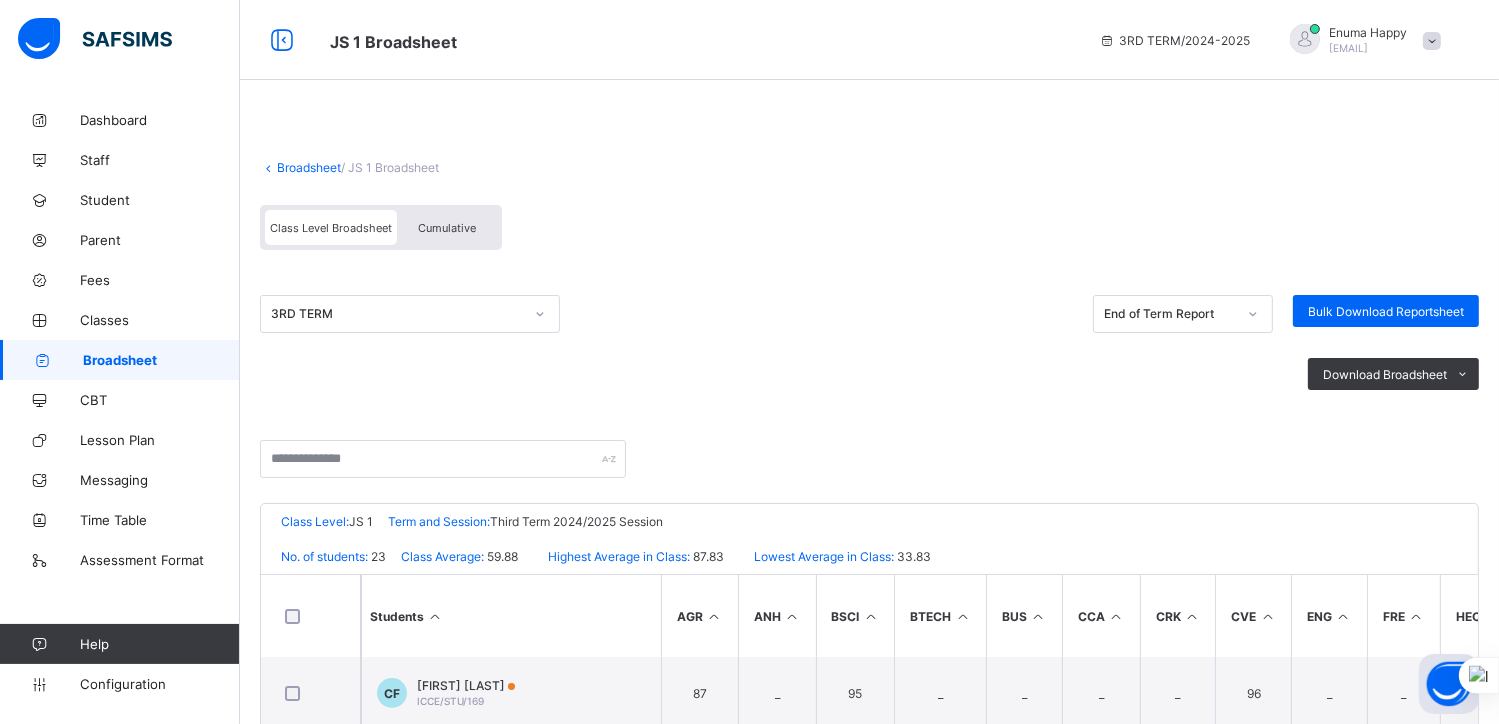 click on "Broadsheet" at bounding box center [309, 167] 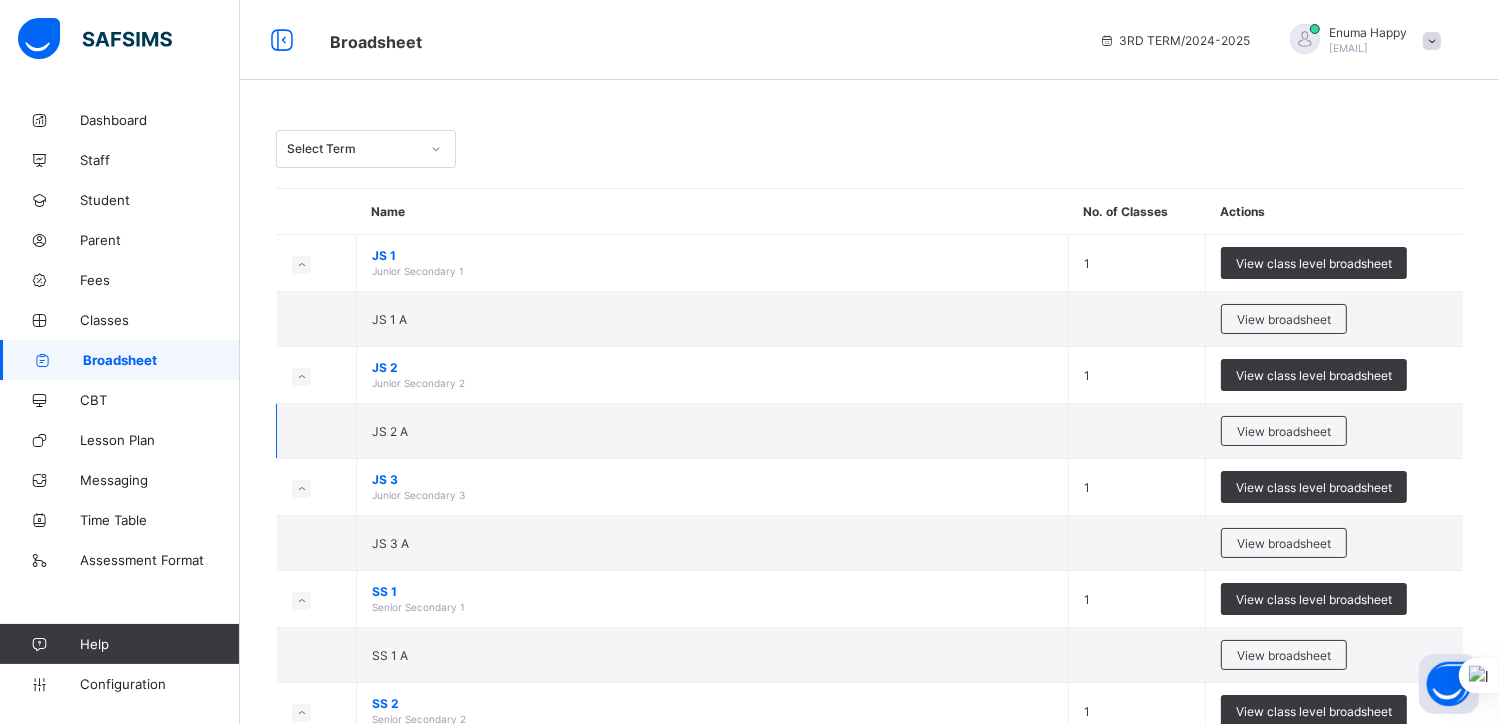 scroll, scrollTop: 230, scrollLeft: 0, axis: vertical 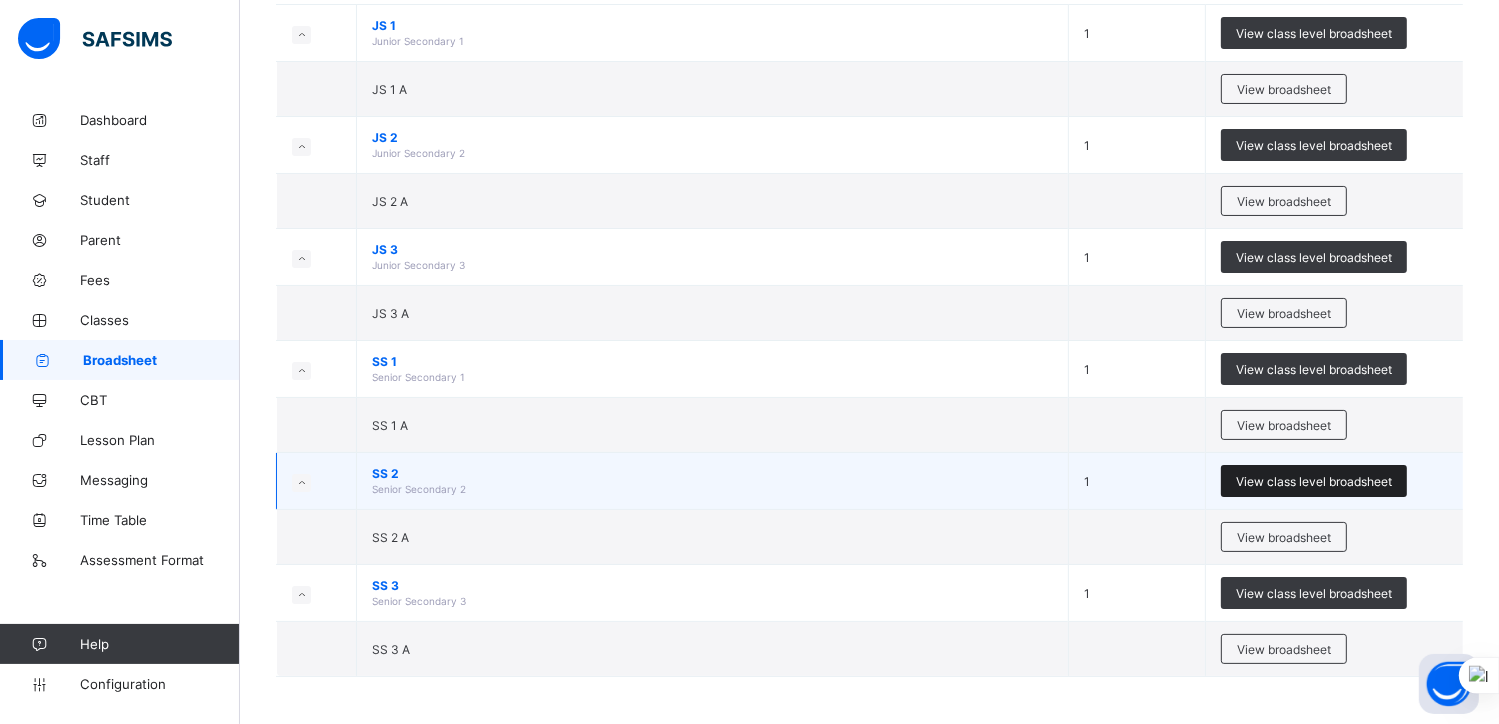 click on "View class level broadsheet" at bounding box center (1314, 481) 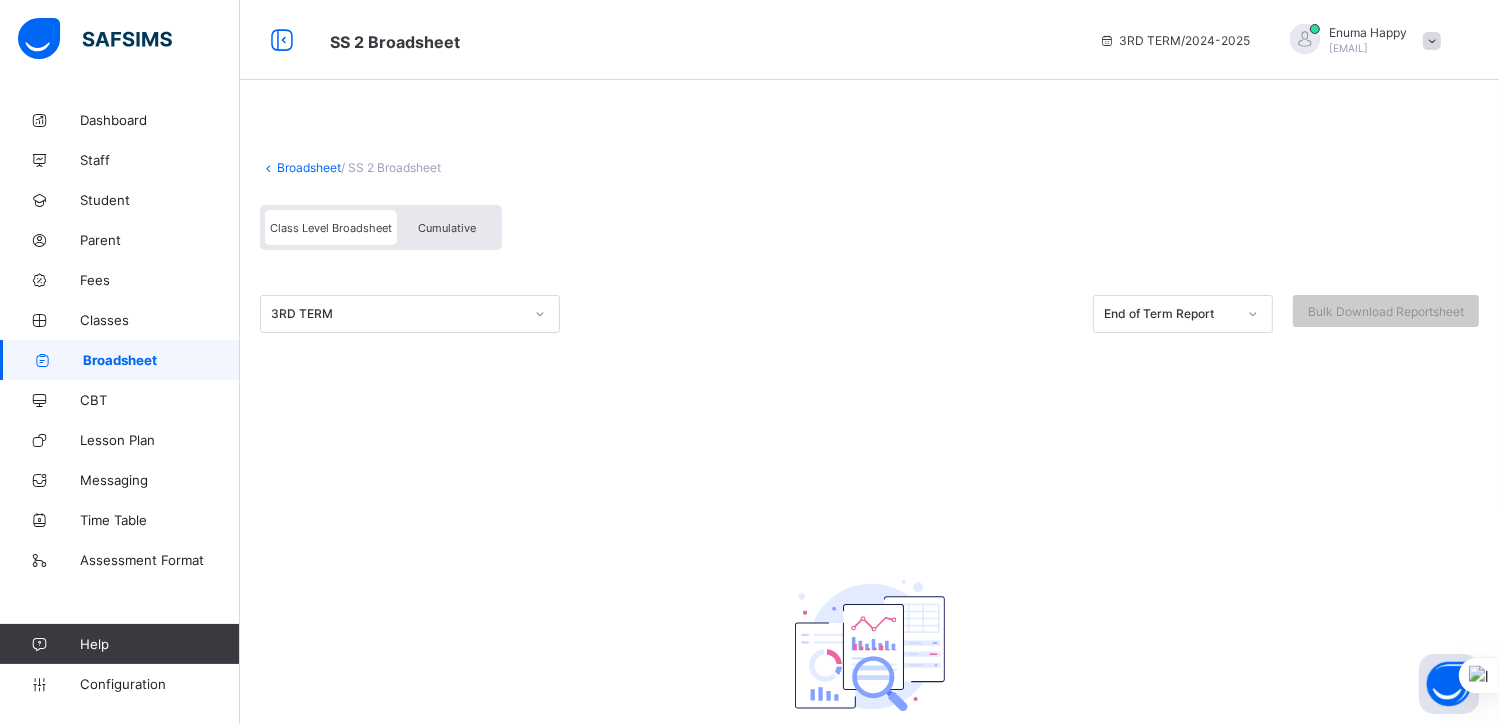 scroll, scrollTop: 149, scrollLeft: 0, axis: vertical 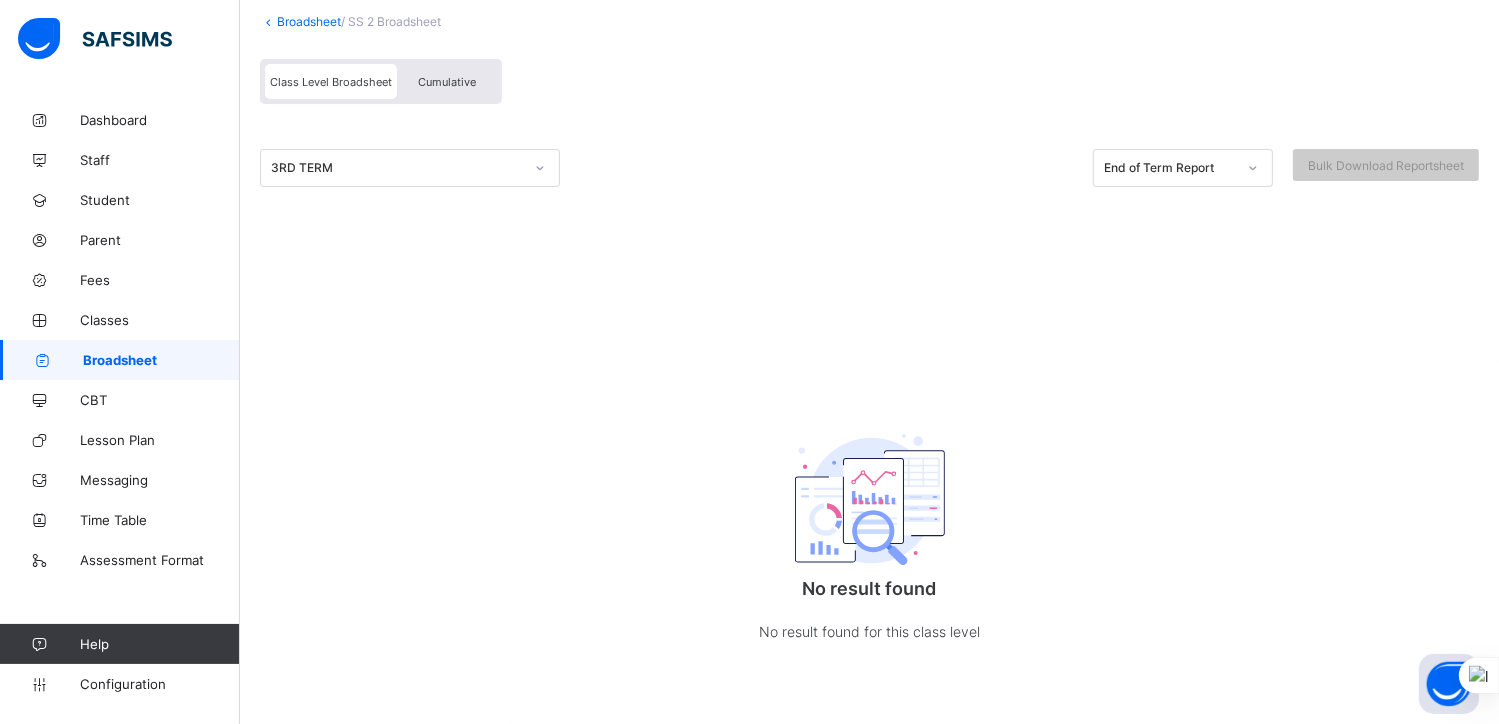 click on "Cumulative" at bounding box center [447, 81] 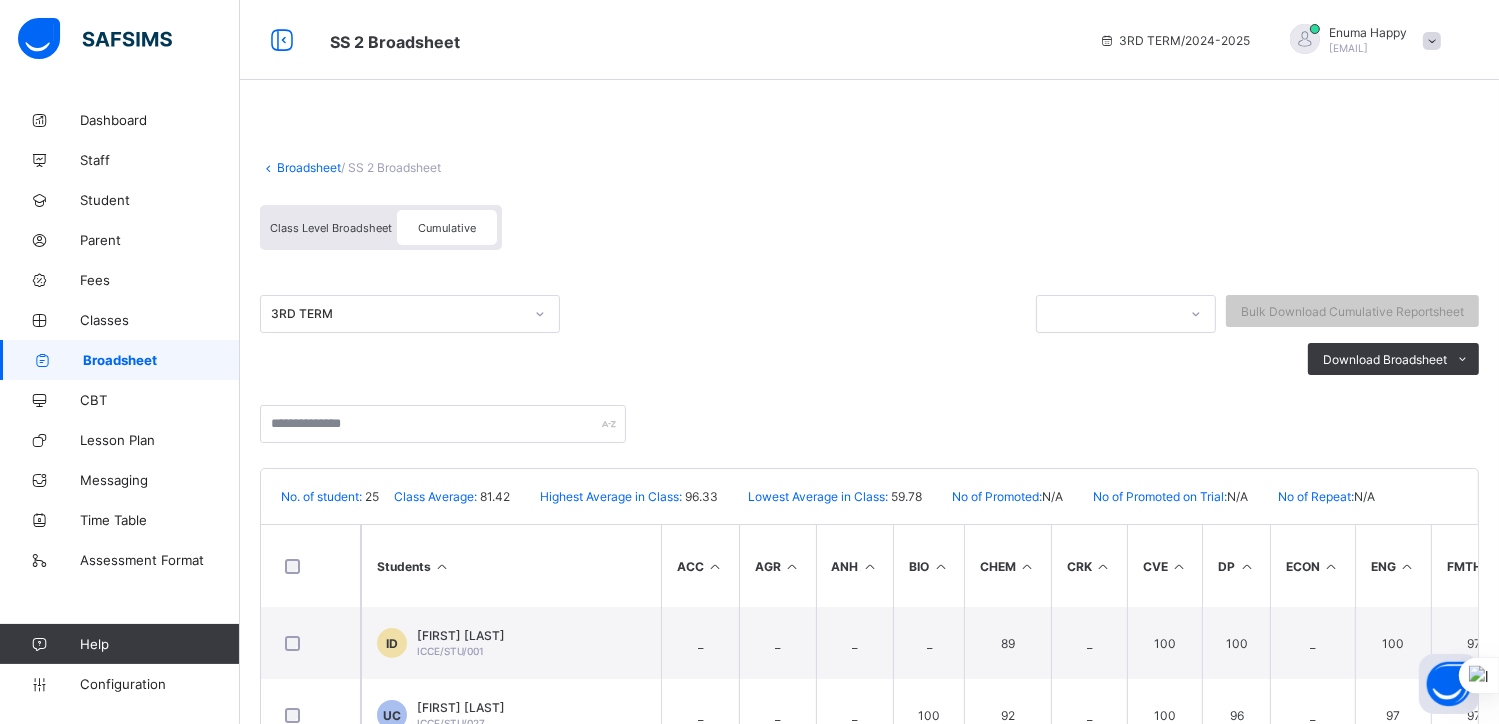 scroll, scrollTop: 0, scrollLeft: 0, axis: both 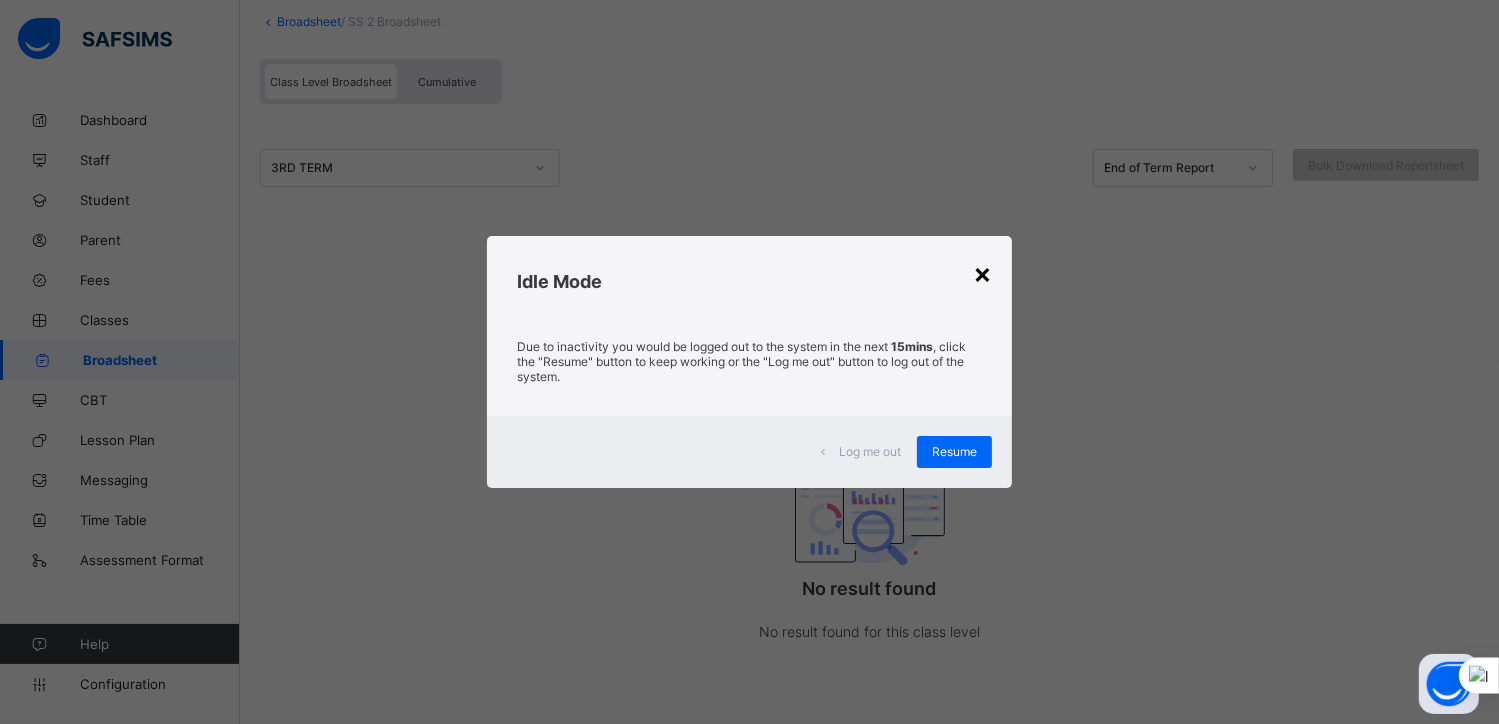 click on "×" at bounding box center (982, 273) 